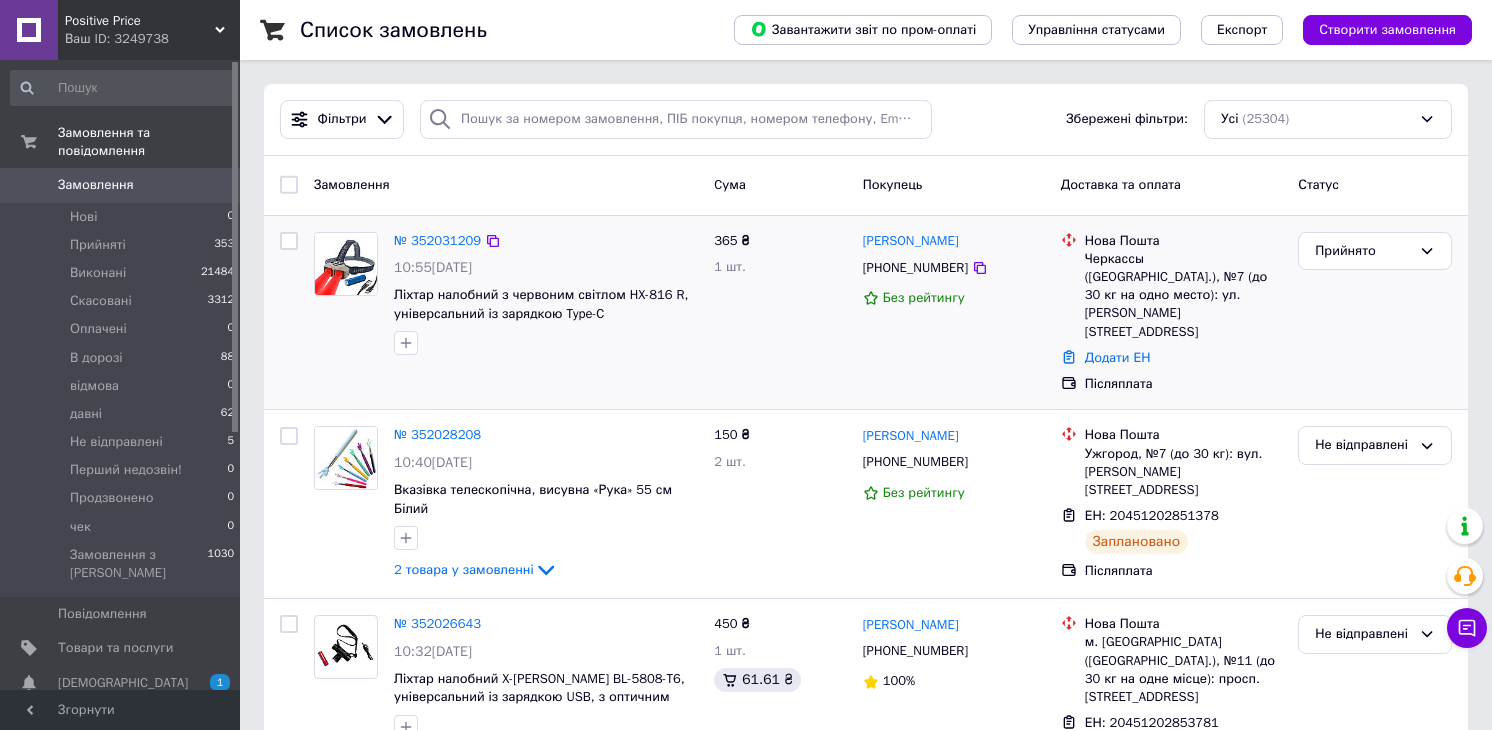 scroll, scrollTop: 0, scrollLeft: 0, axis: both 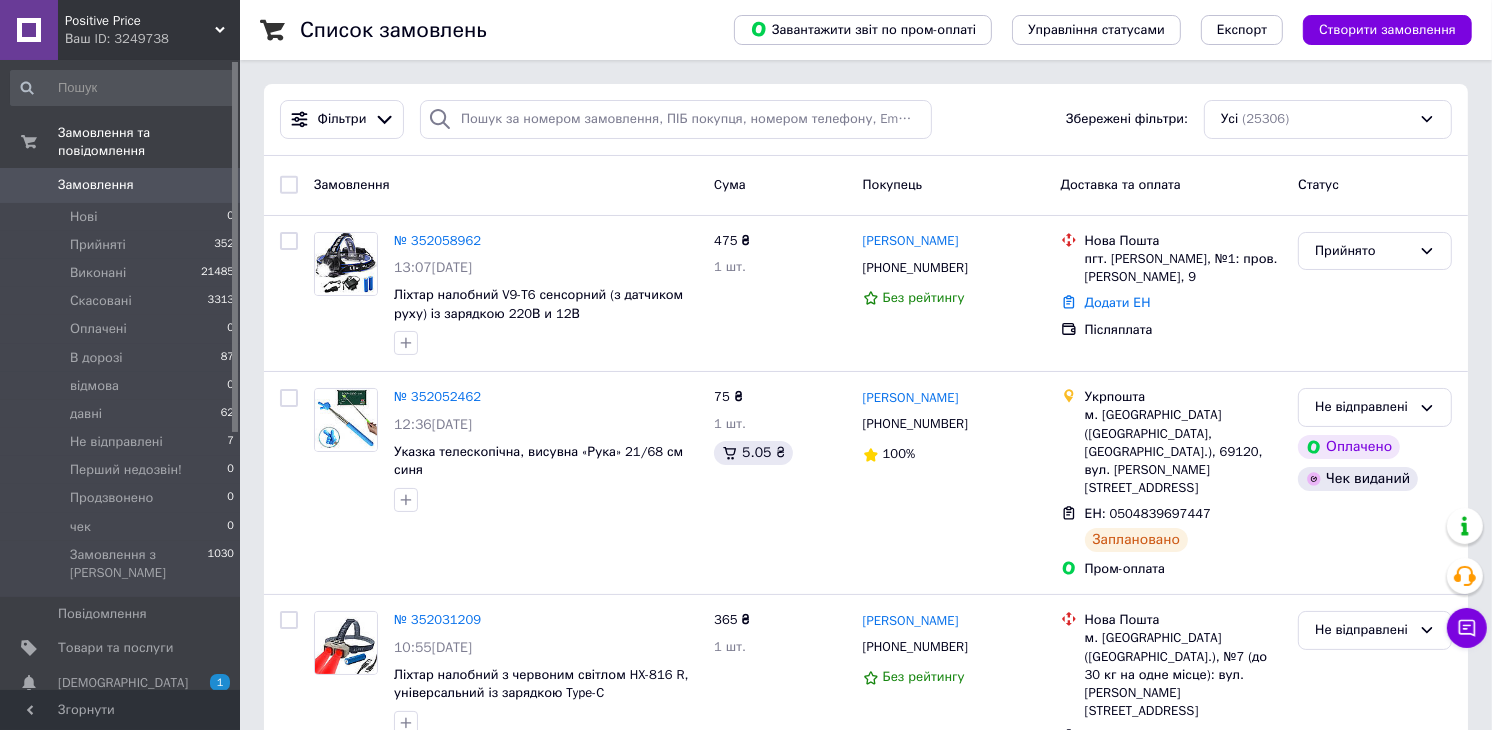 drag, startPoint x: 82, startPoint y: 430, endPoint x: 274, endPoint y: 5, distance: 466.35715 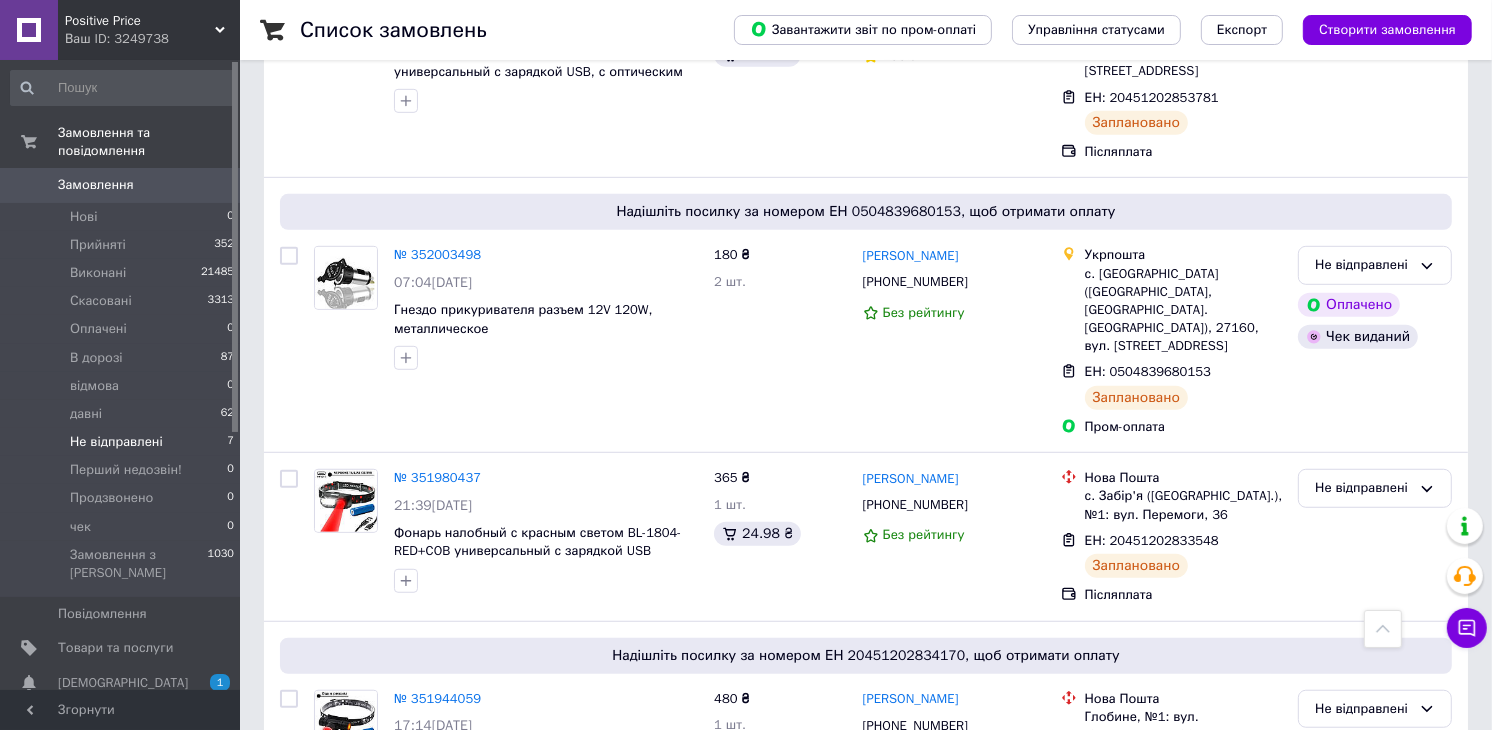 scroll, scrollTop: 1044, scrollLeft: 0, axis: vertical 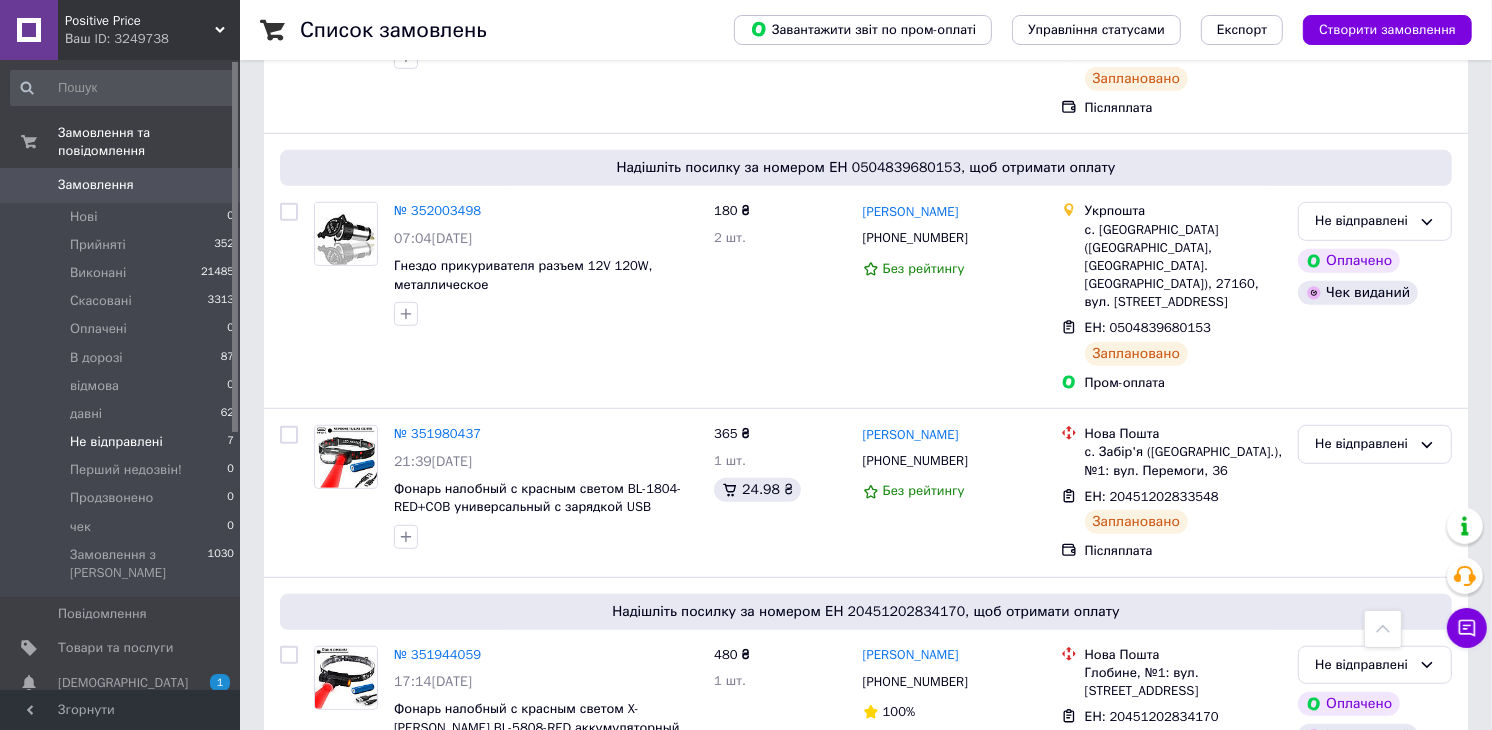 drag, startPoint x: 722, startPoint y: 747, endPoint x: 722, endPoint y: 773, distance: 26 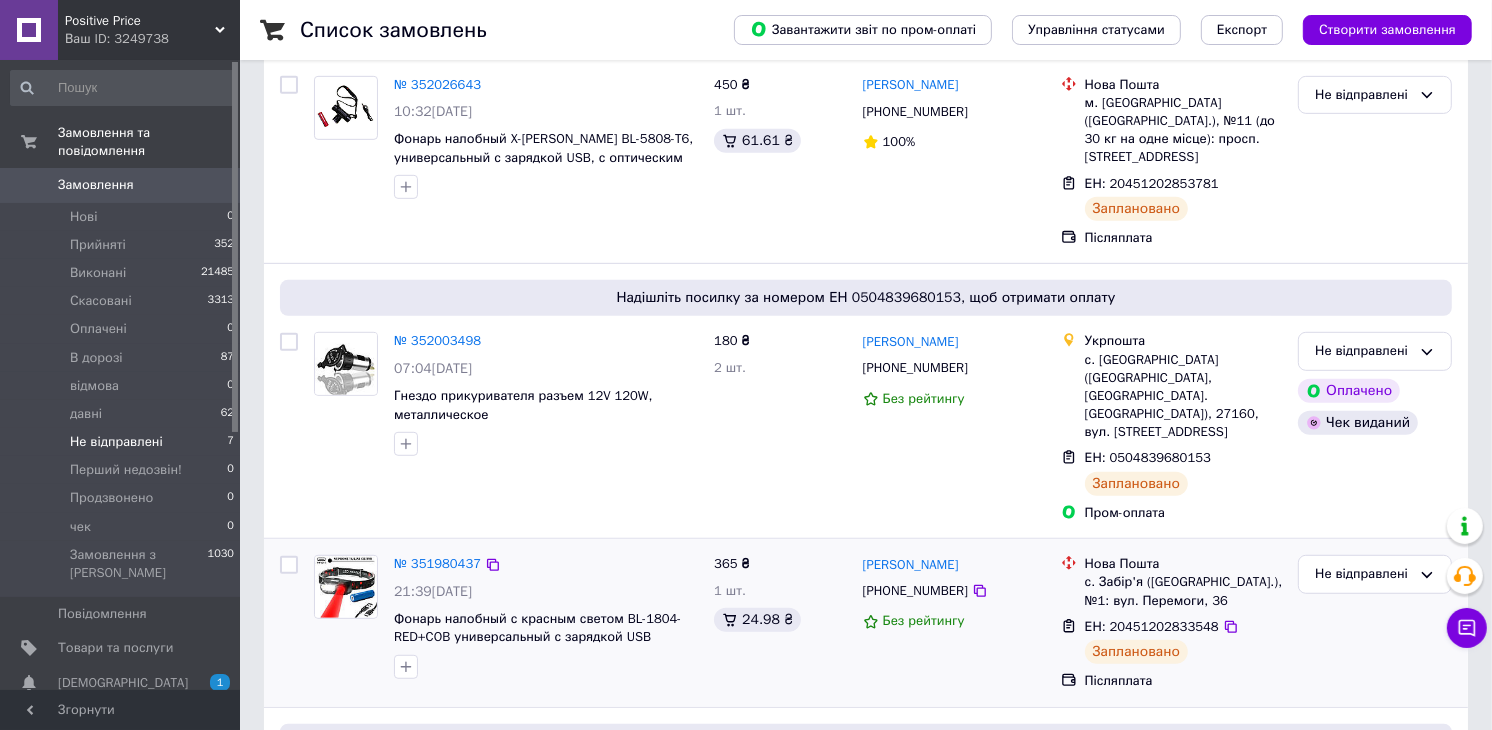 scroll, scrollTop: 1044, scrollLeft: 0, axis: vertical 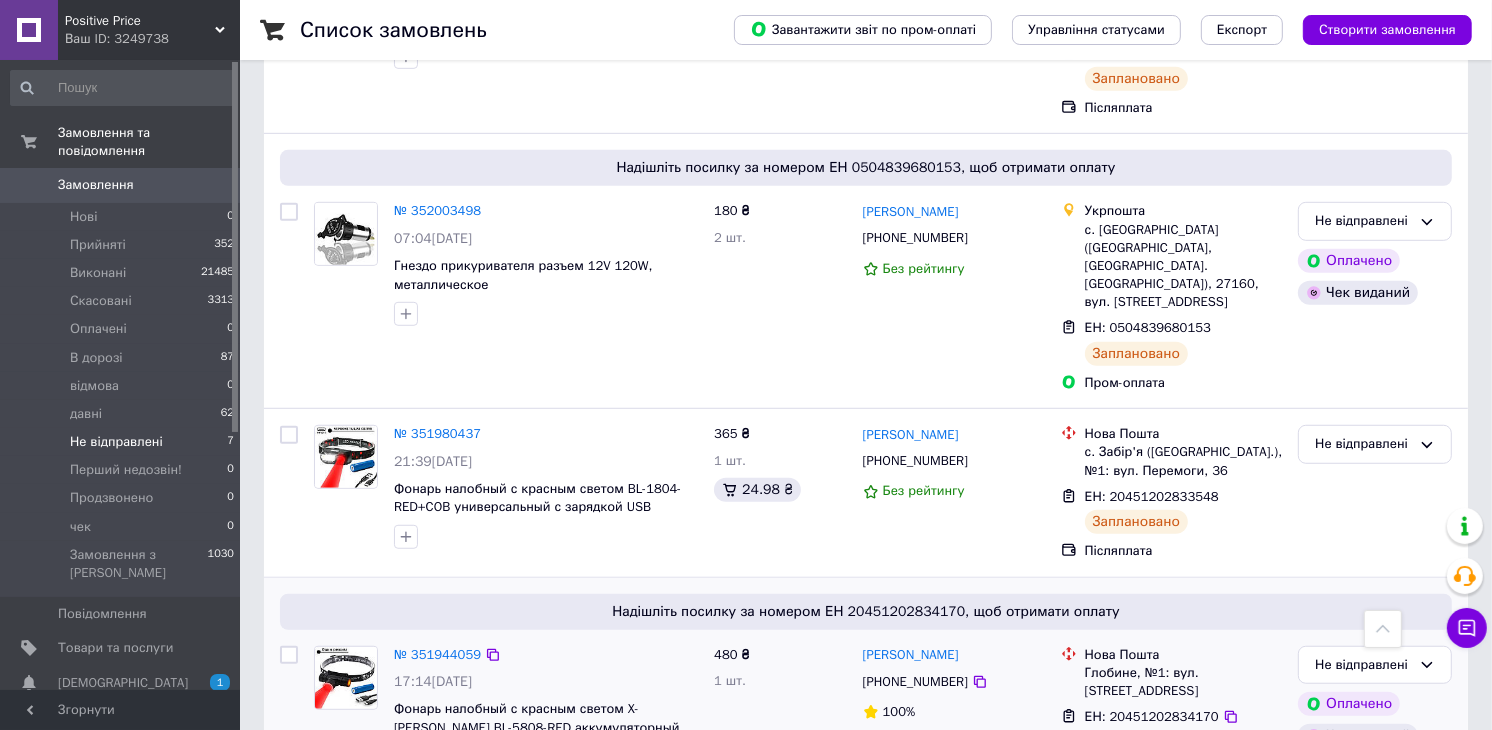 drag, startPoint x: 287, startPoint y: 556, endPoint x: 426, endPoint y: 531, distance: 141.2303 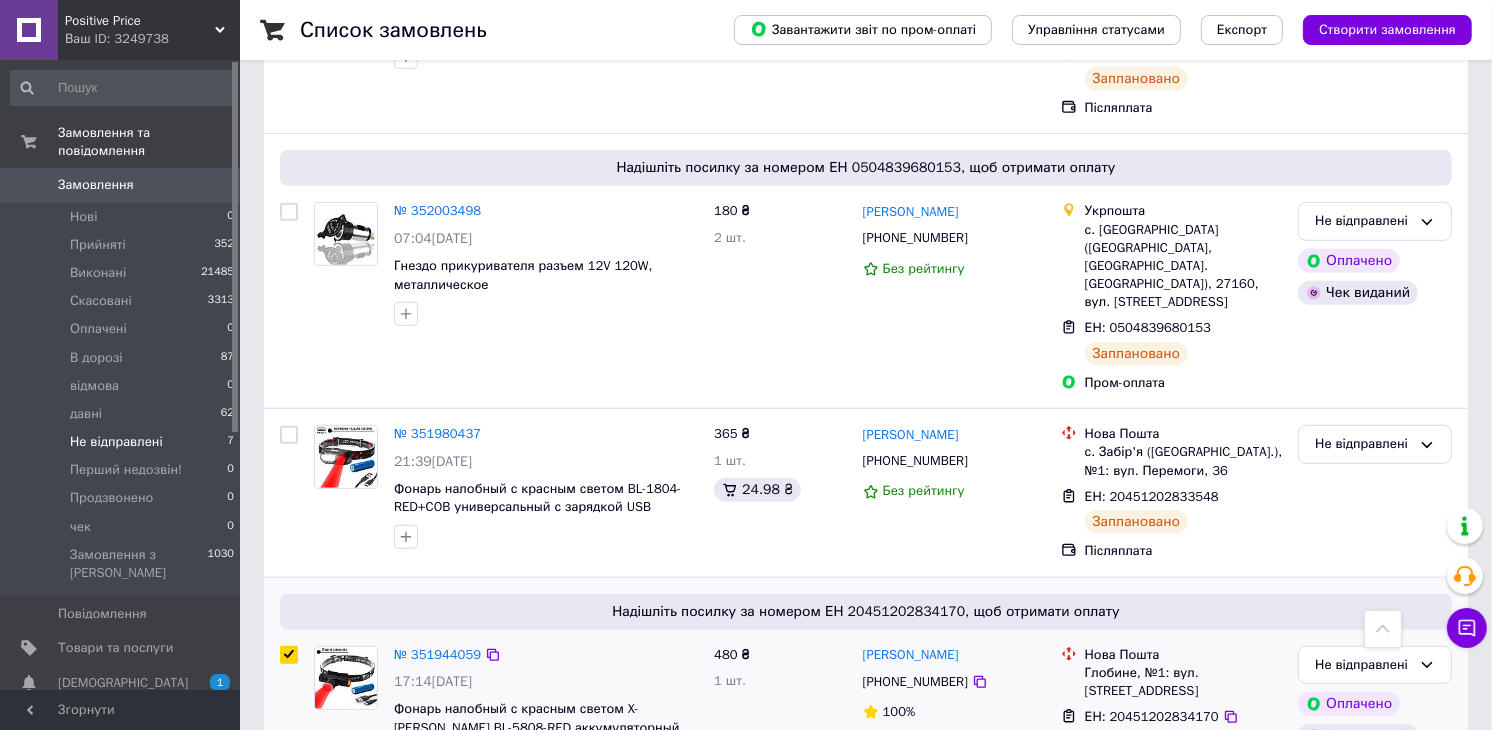 checkbox on "true" 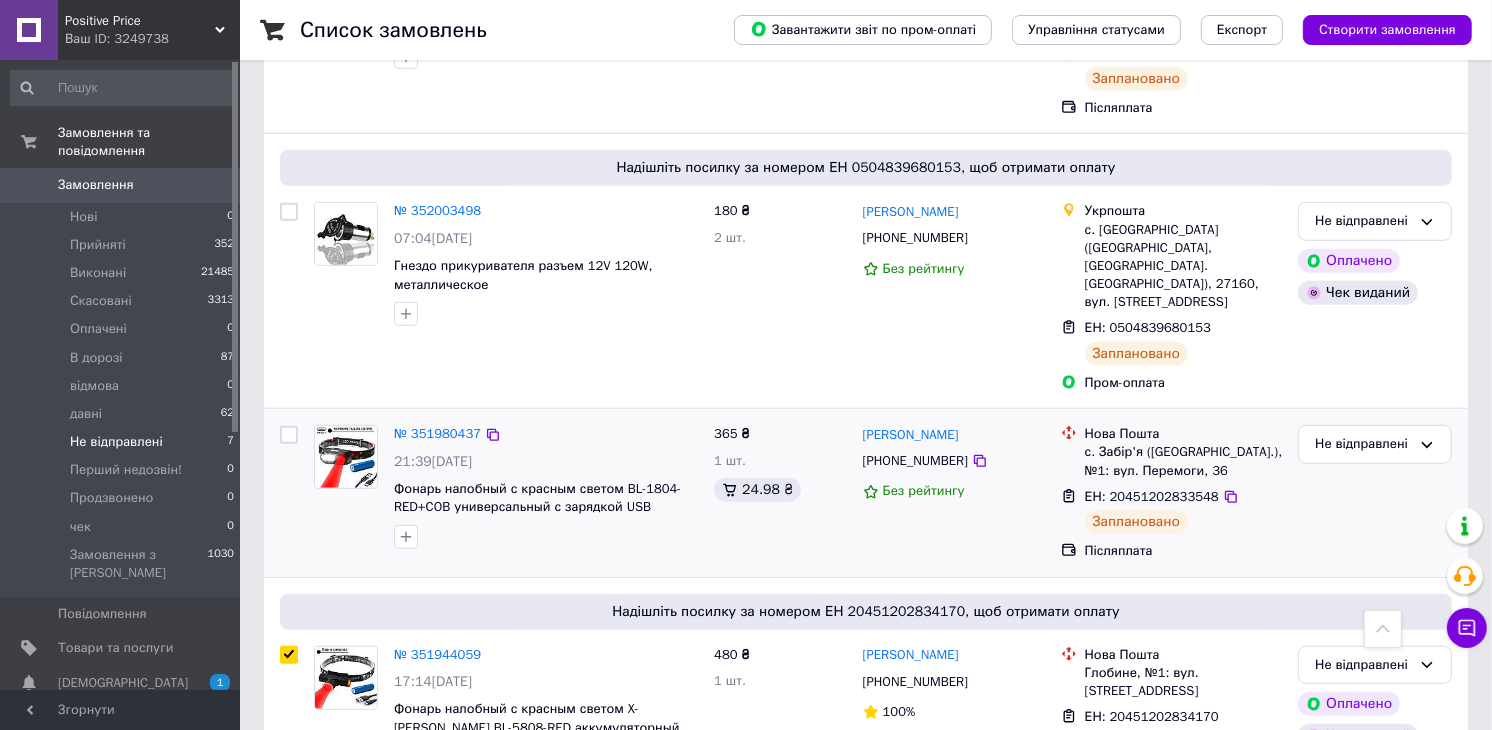 click at bounding box center (289, 435) 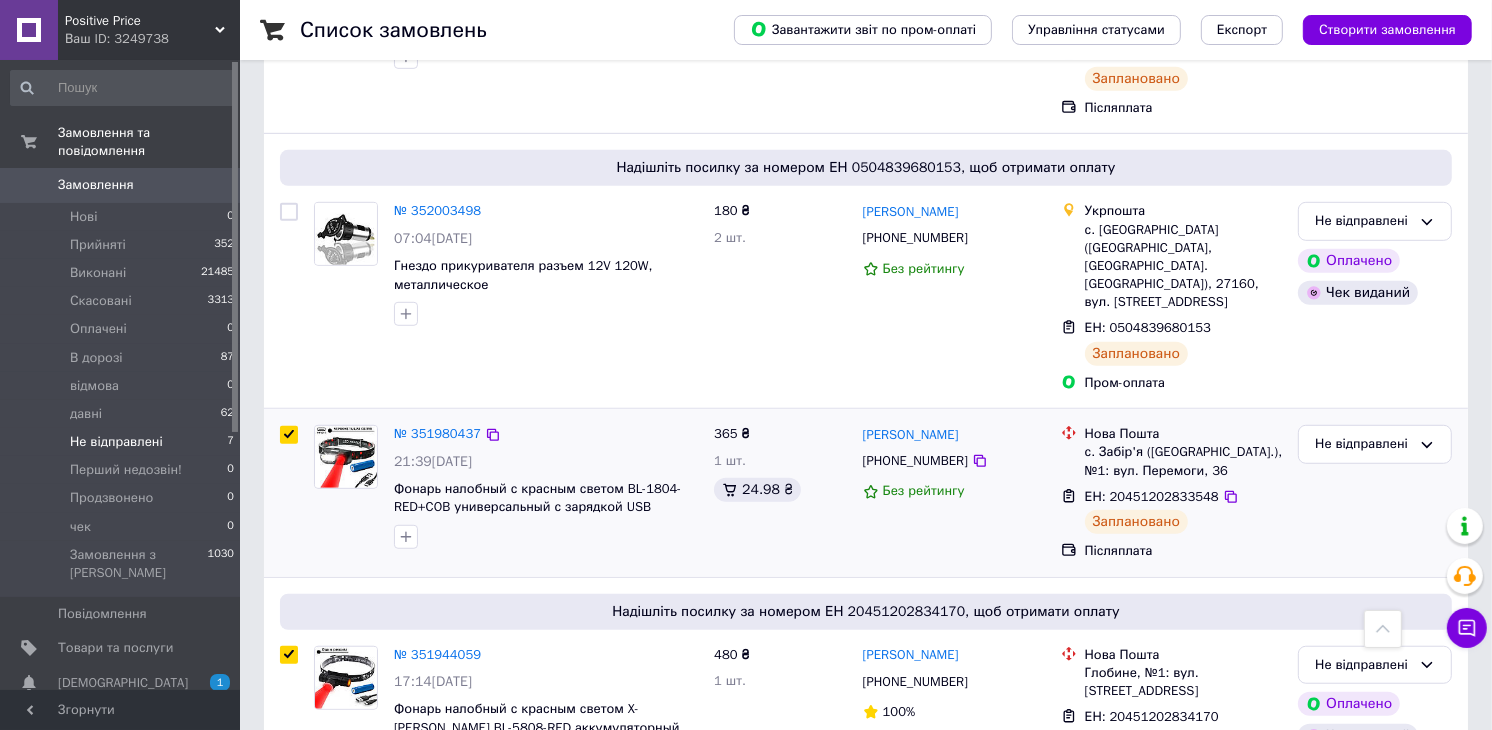 checkbox on "true" 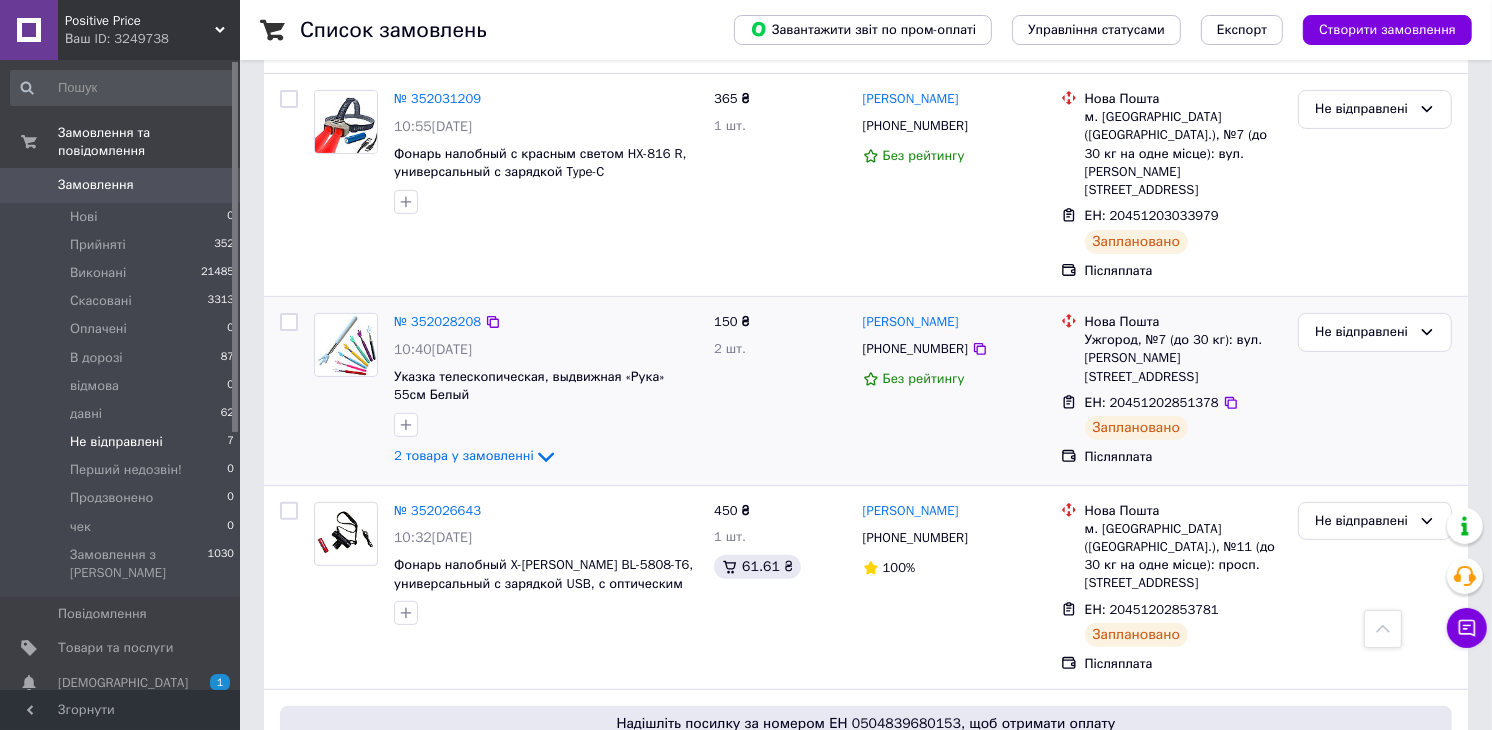 scroll, scrollTop: 377, scrollLeft: 0, axis: vertical 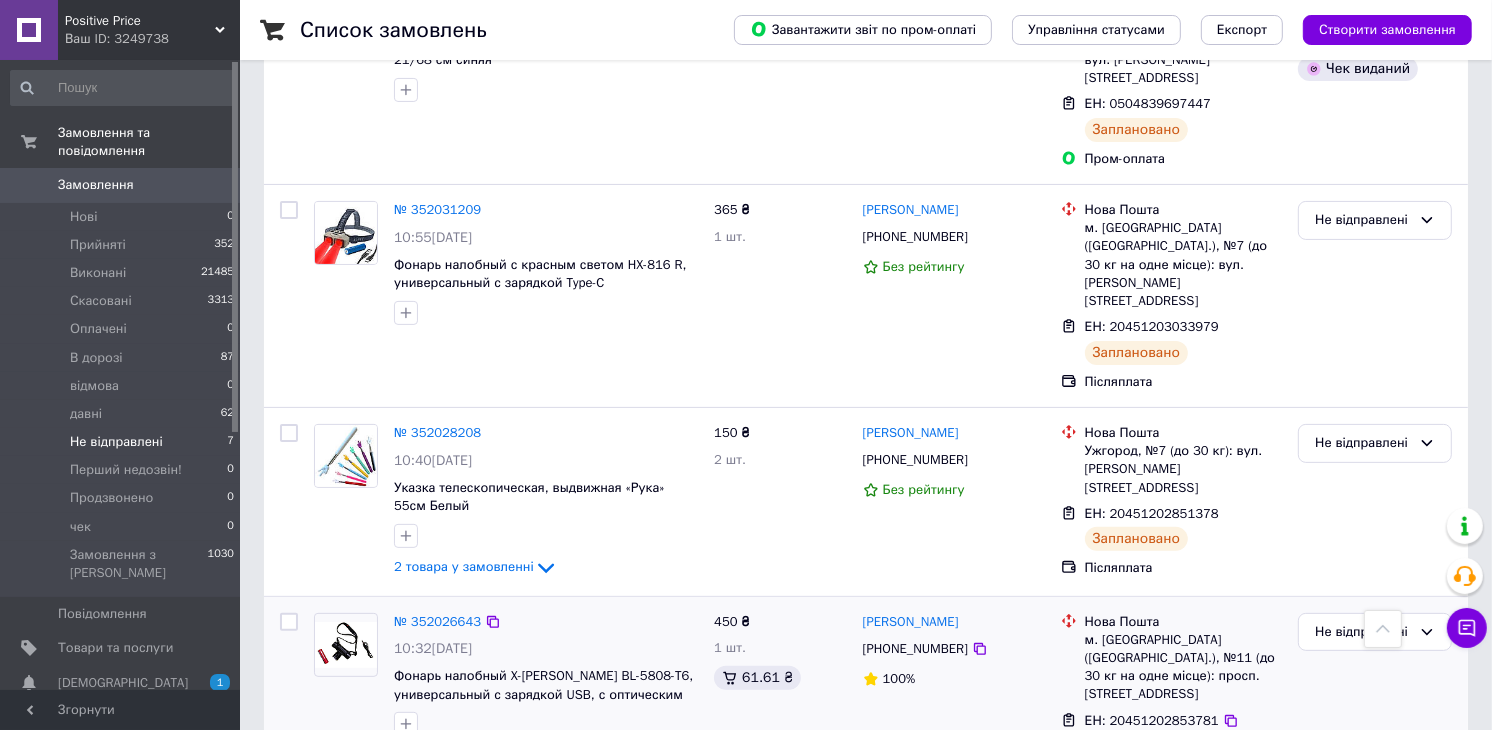 click at bounding box center [289, 699] 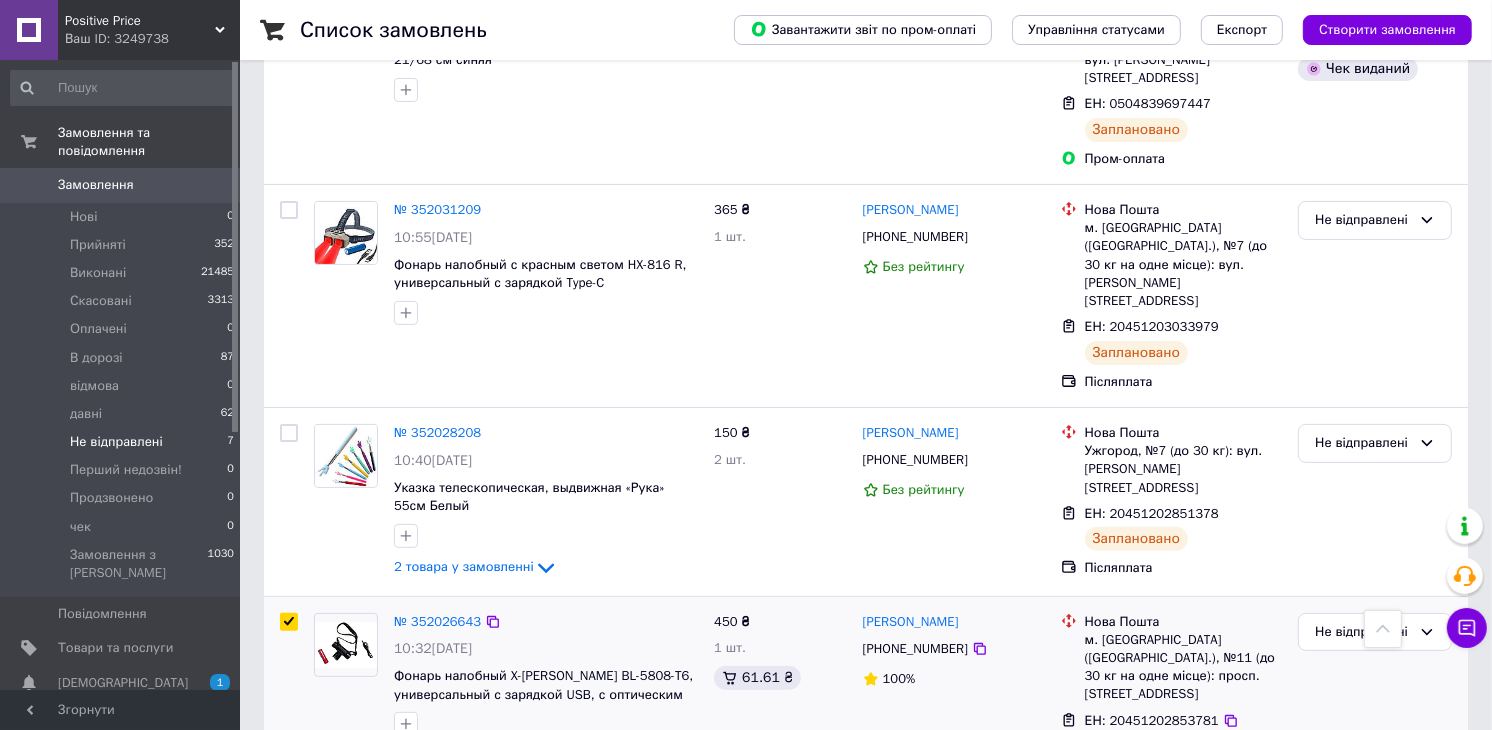 checkbox on "true" 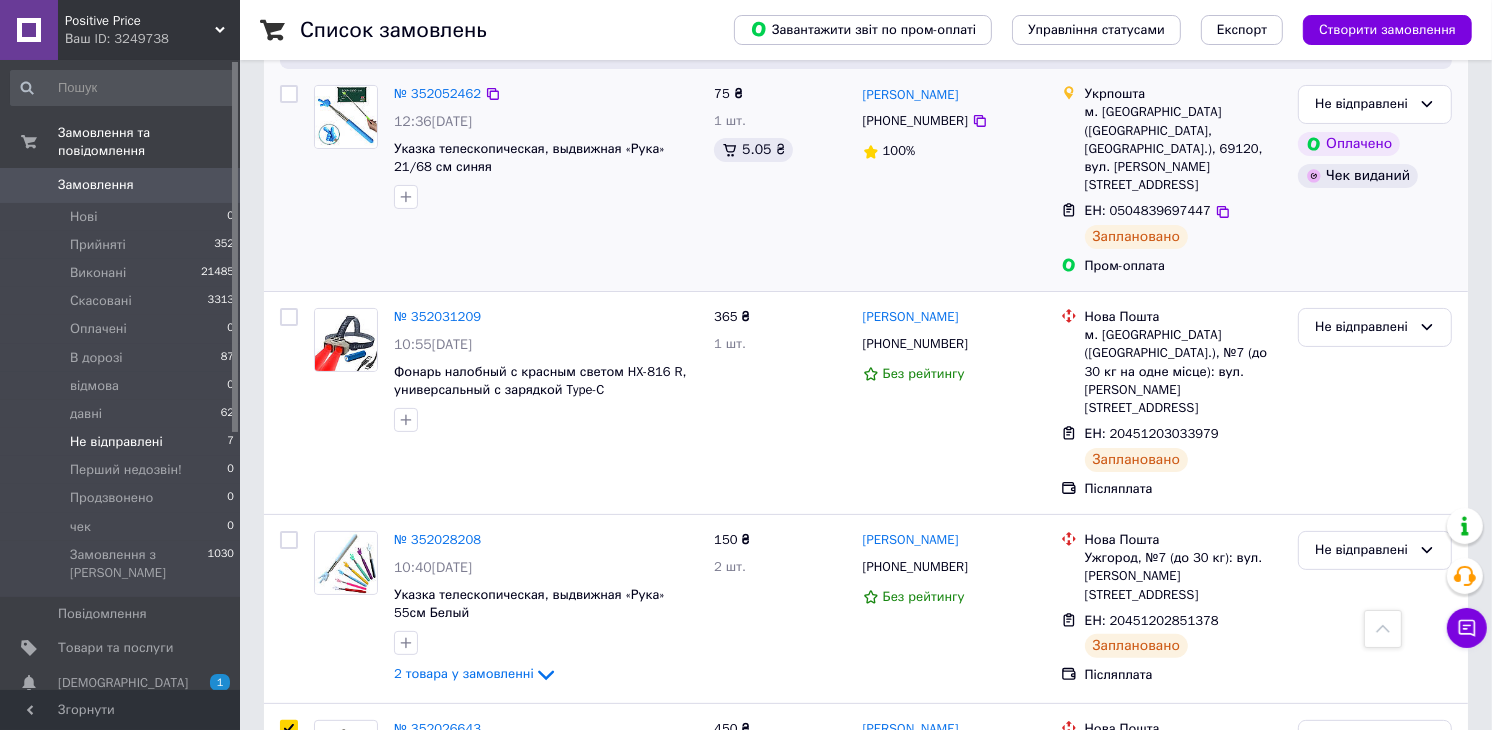 scroll, scrollTop: 155, scrollLeft: 0, axis: vertical 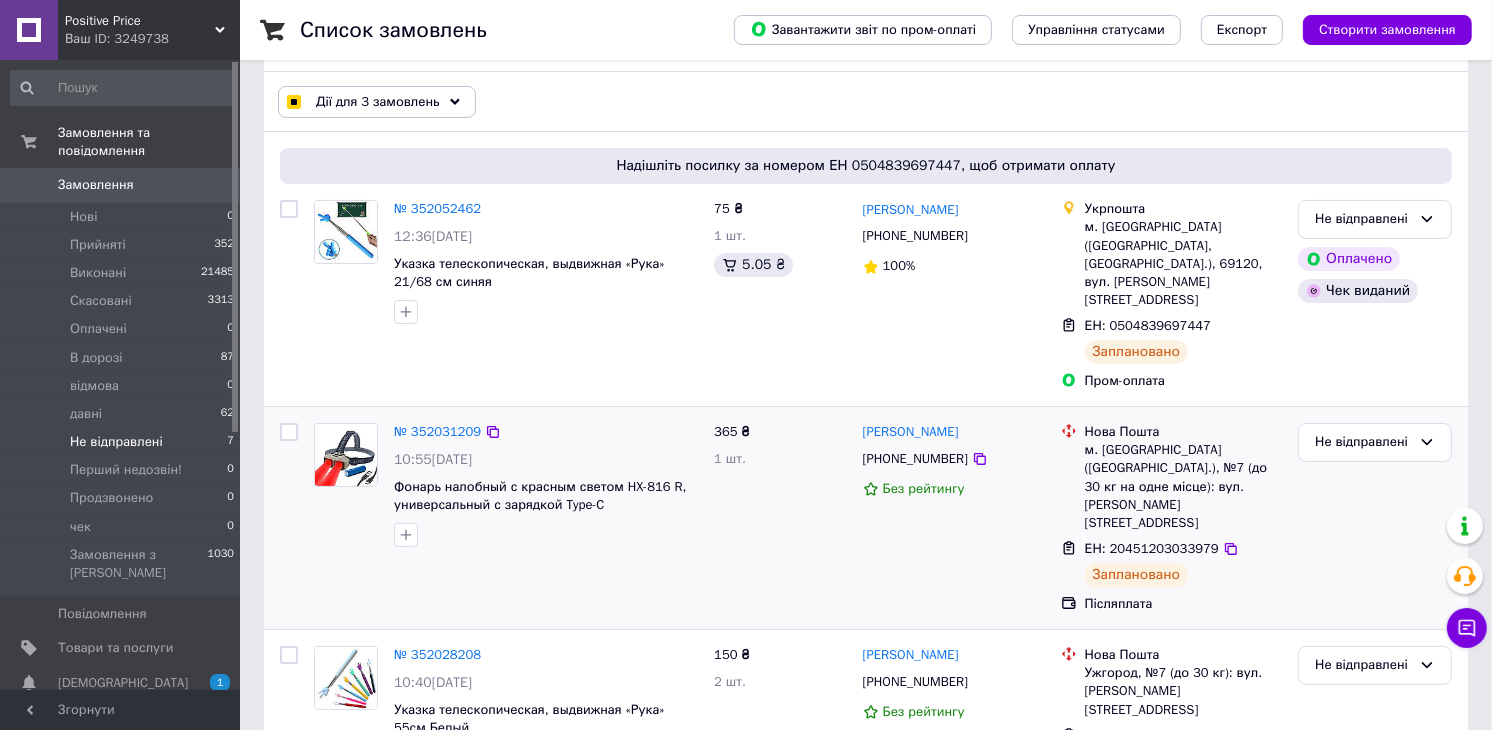 click at bounding box center [289, 432] 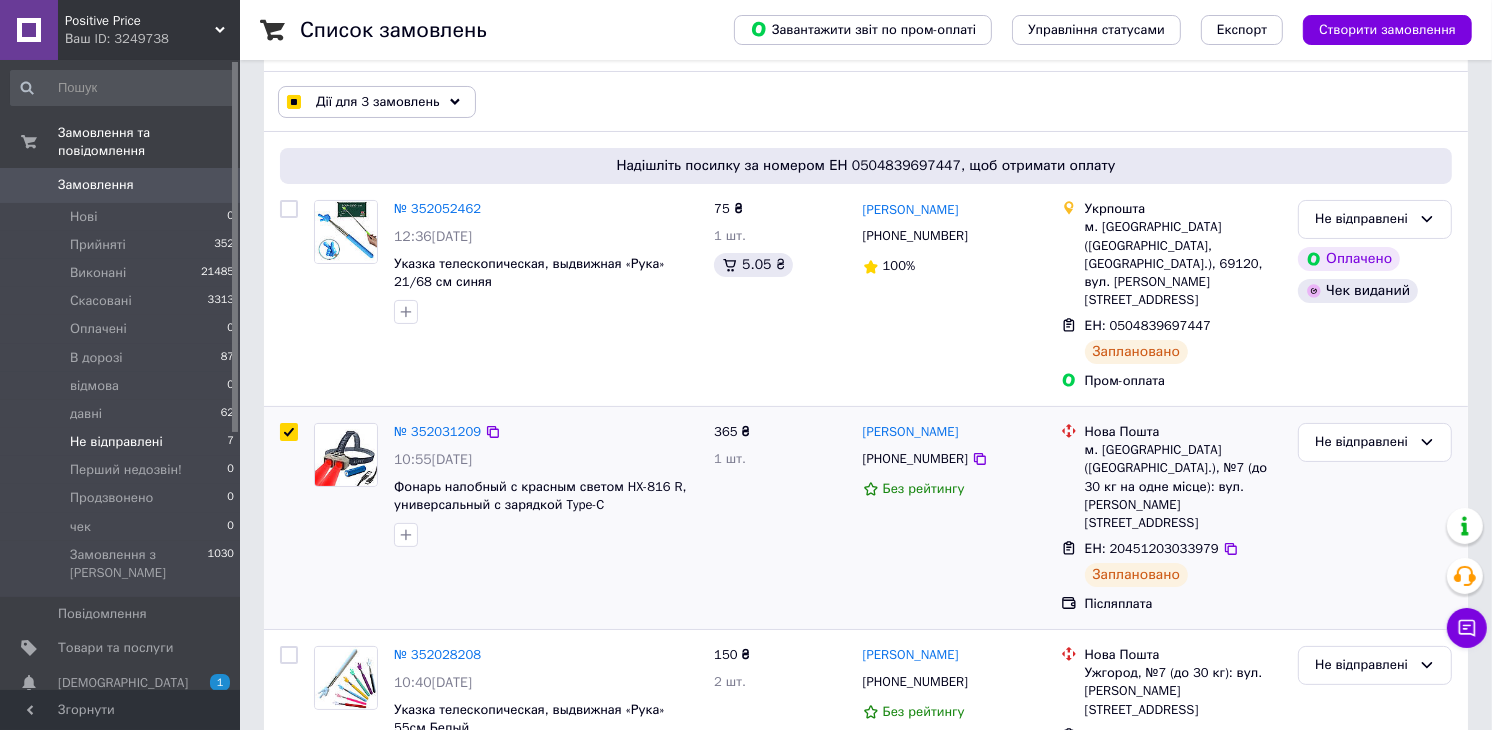 checkbox on "true" 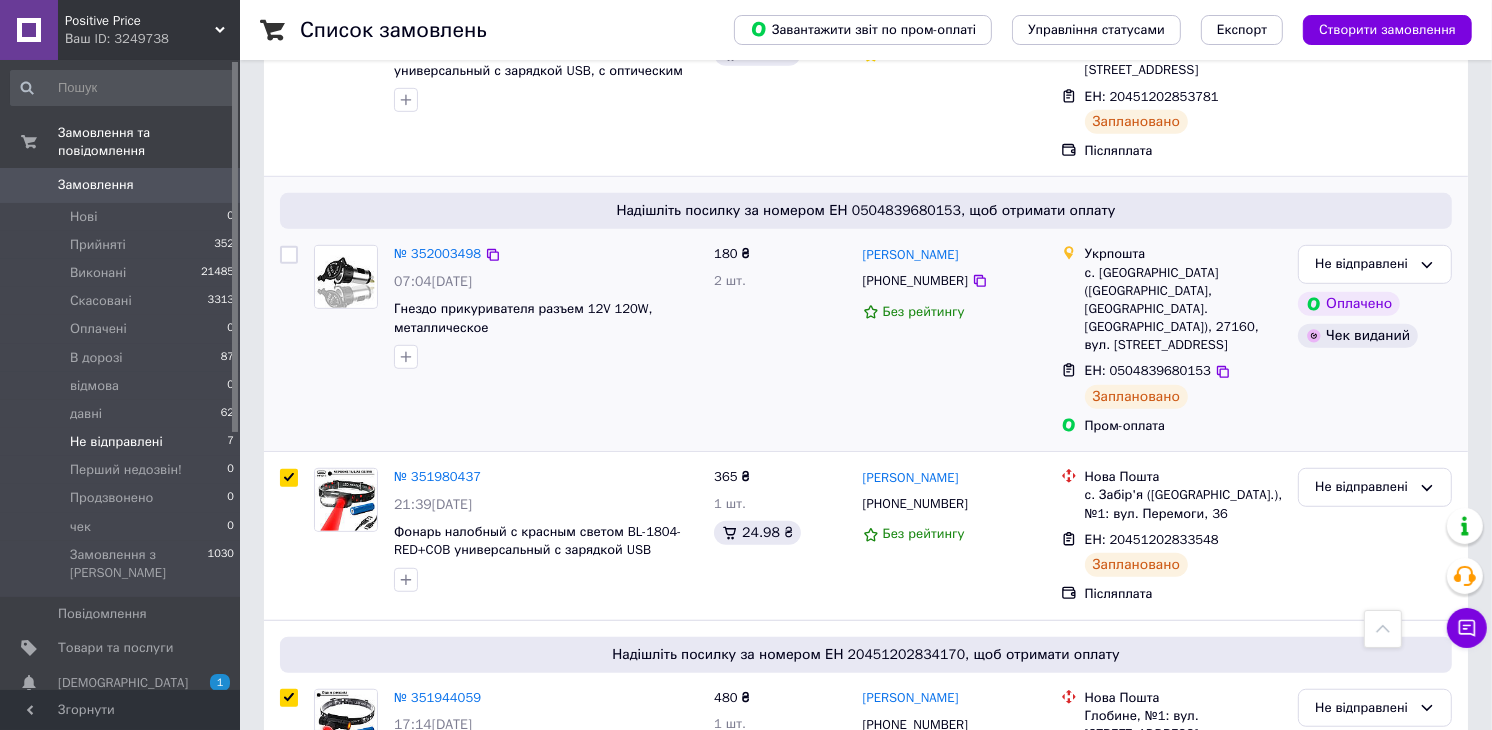 scroll, scrollTop: 1044, scrollLeft: 0, axis: vertical 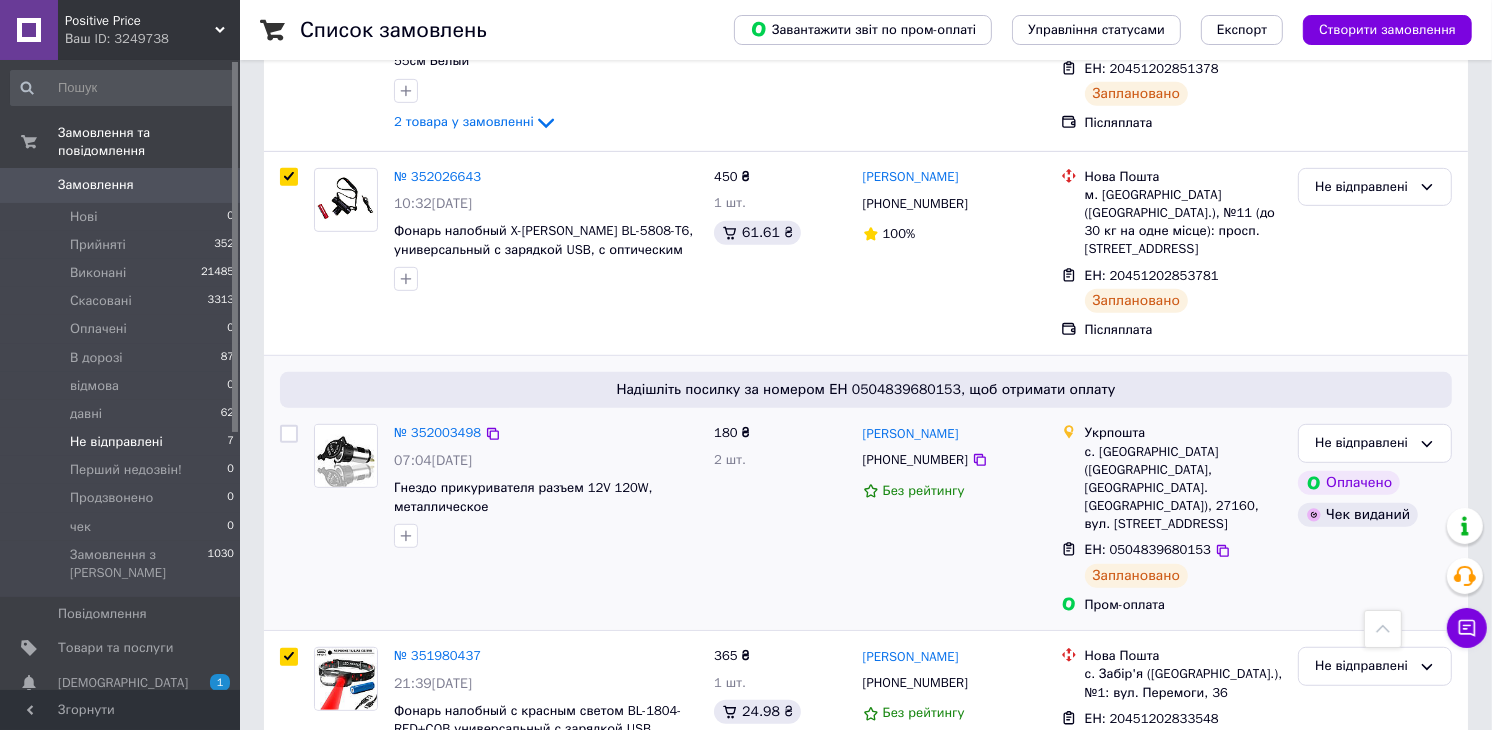 drag, startPoint x: 285, startPoint y: 363, endPoint x: 320, endPoint y: 348, distance: 38.078865 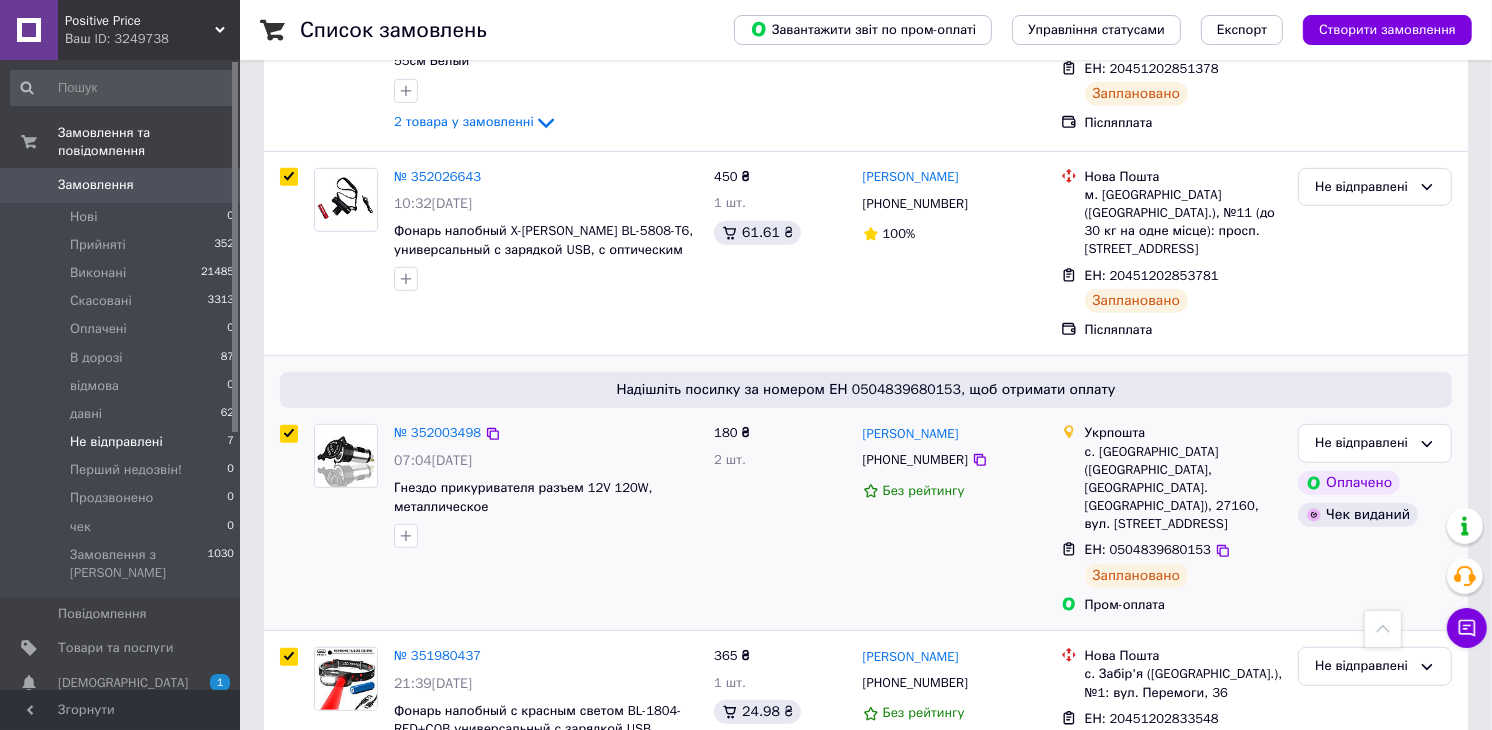 checkbox on "true" 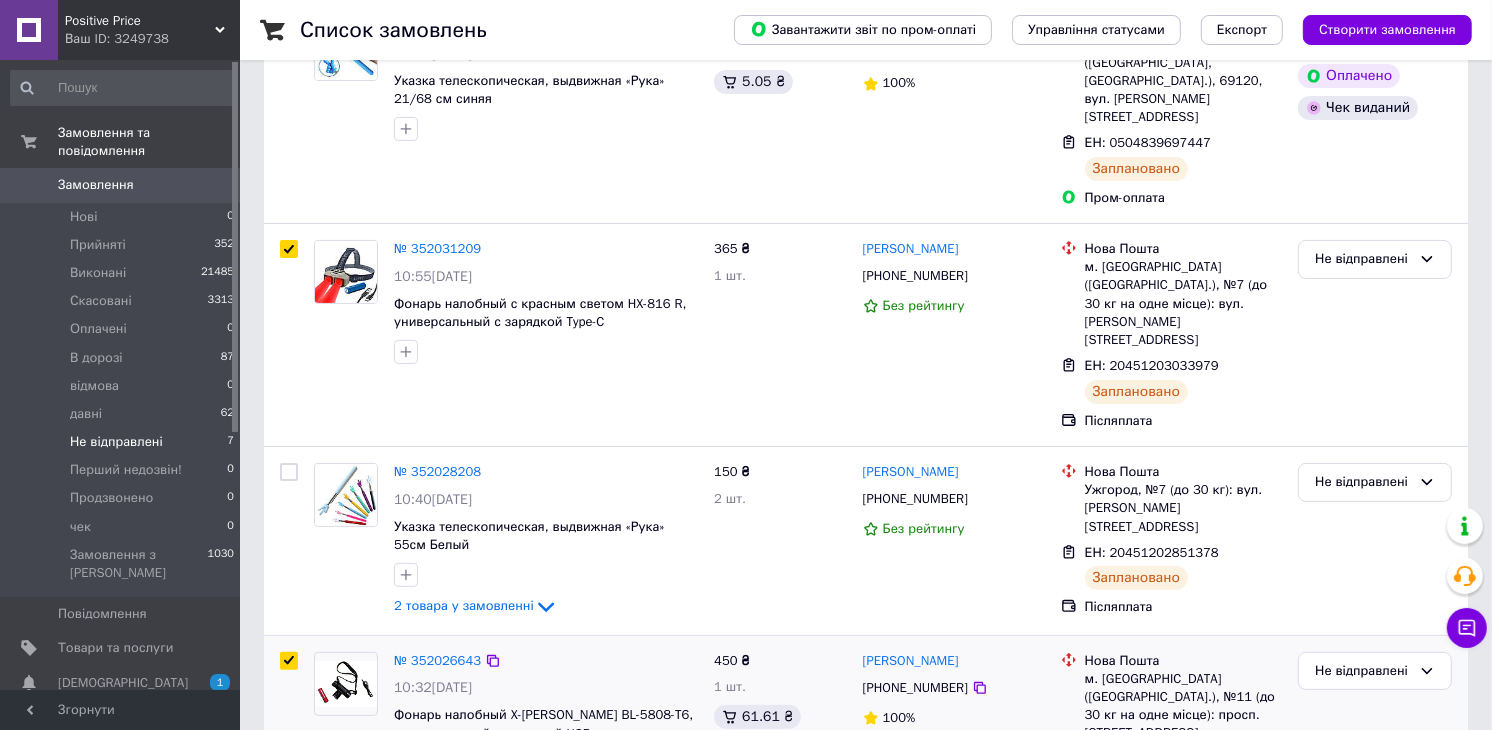 scroll, scrollTop: 377, scrollLeft: 0, axis: vertical 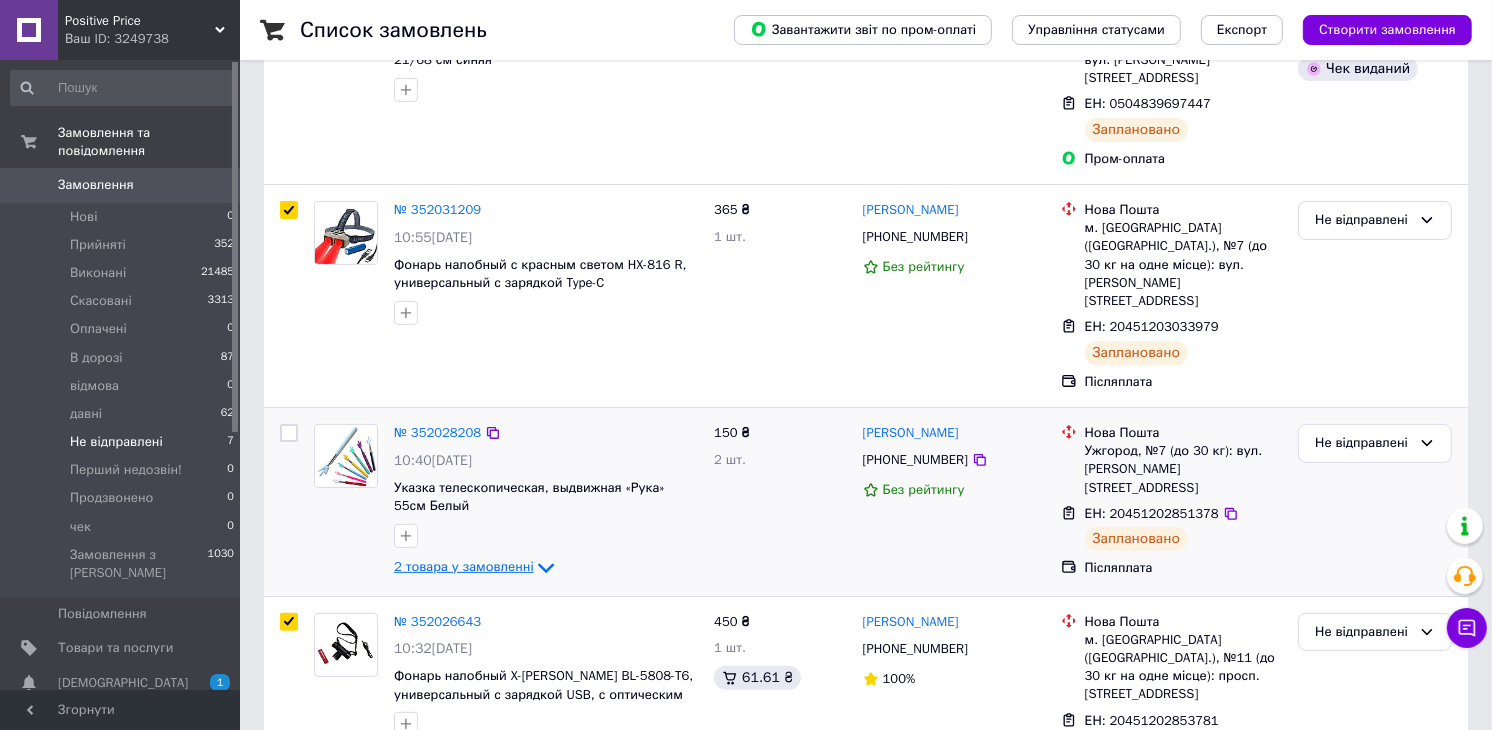 drag, startPoint x: 497, startPoint y: 504, endPoint x: 528, endPoint y: 503, distance: 31.016125 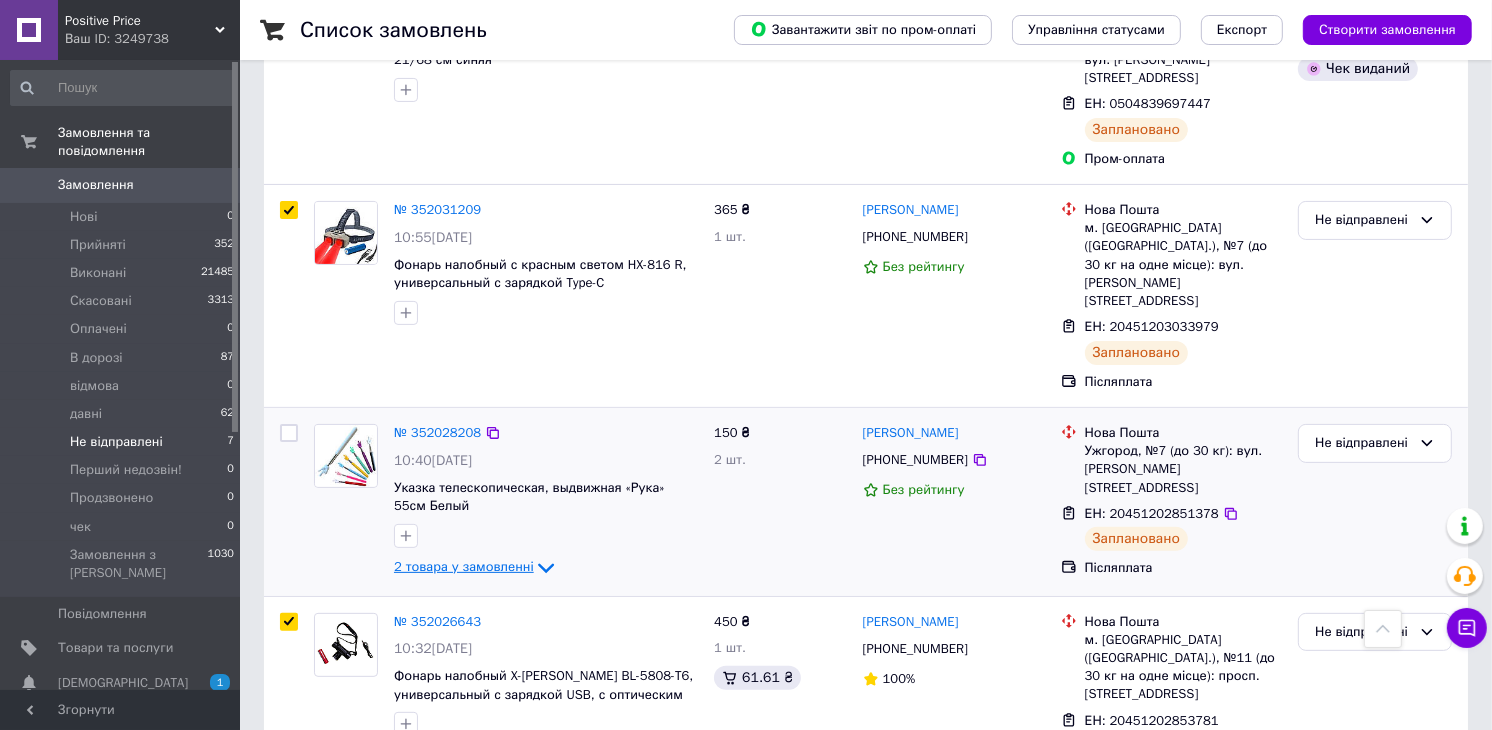 click 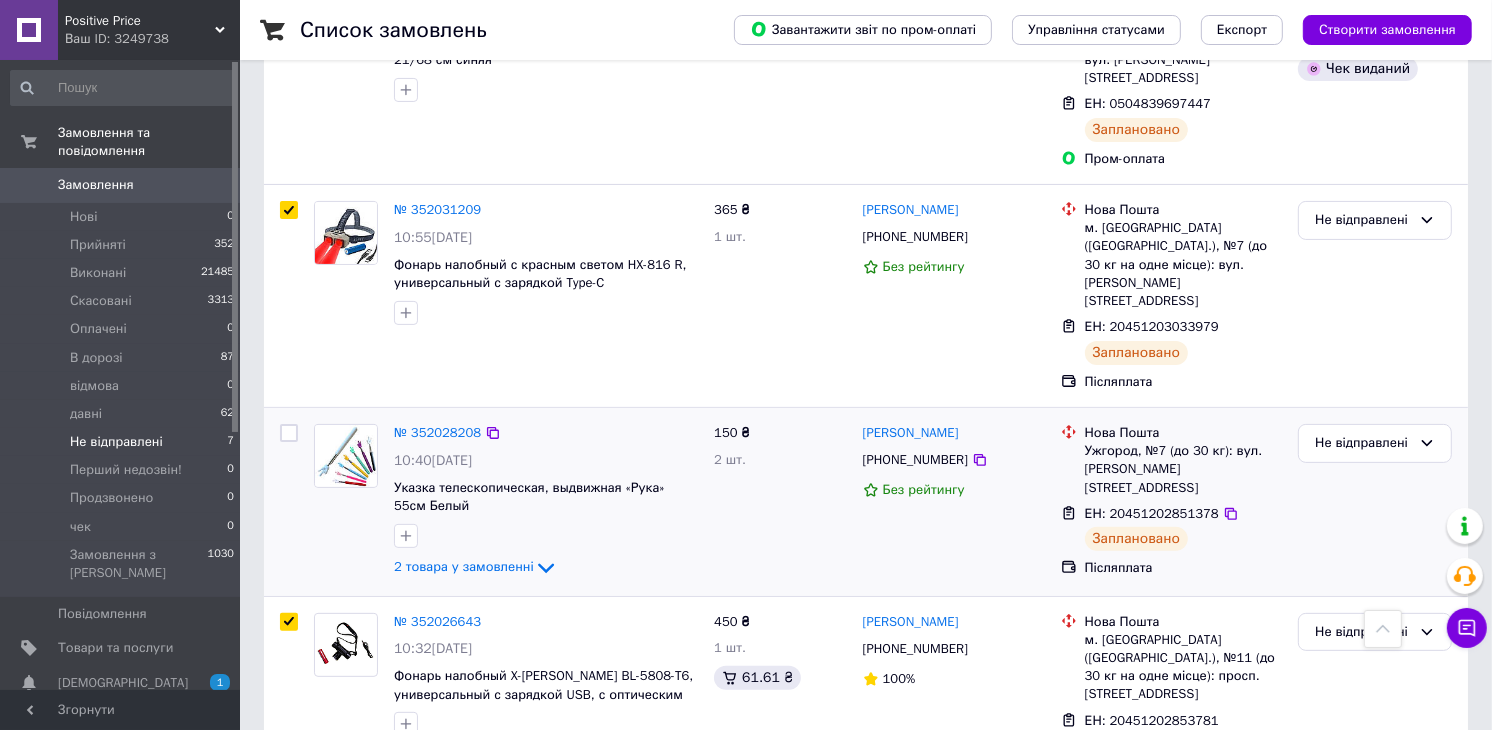 checkbox on "true" 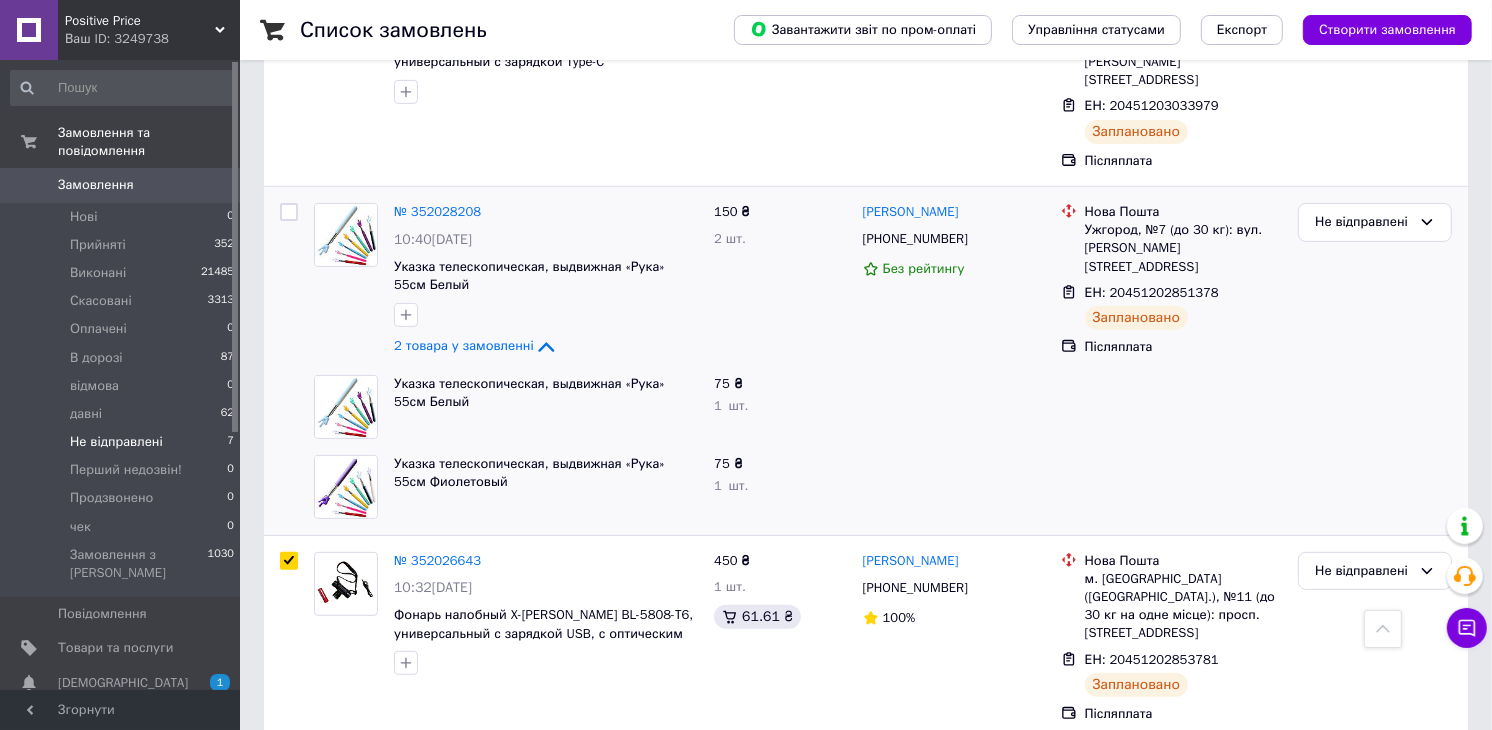 scroll, scrollTop: 600, scrollLeft: 0, axis: vertical 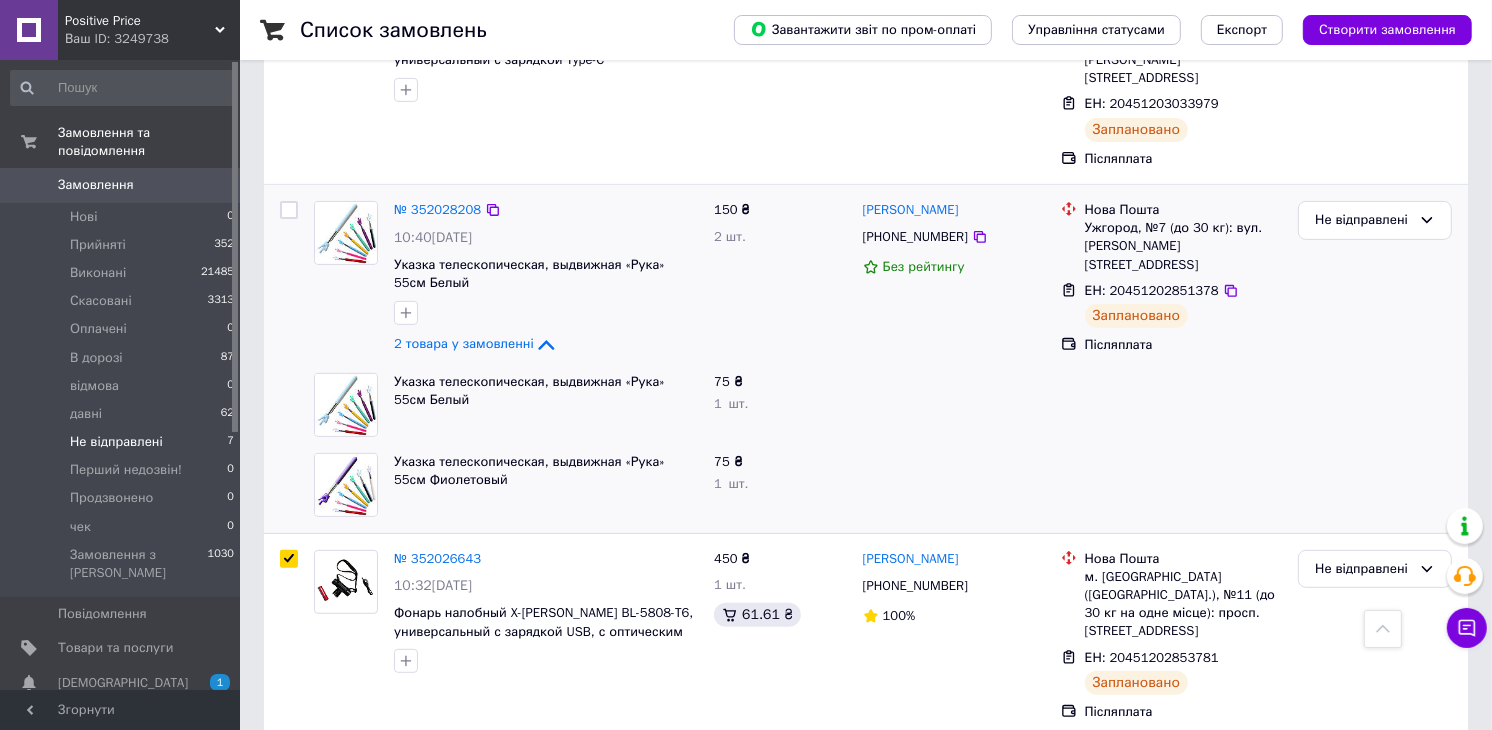 click at bounding box center (289, 210) 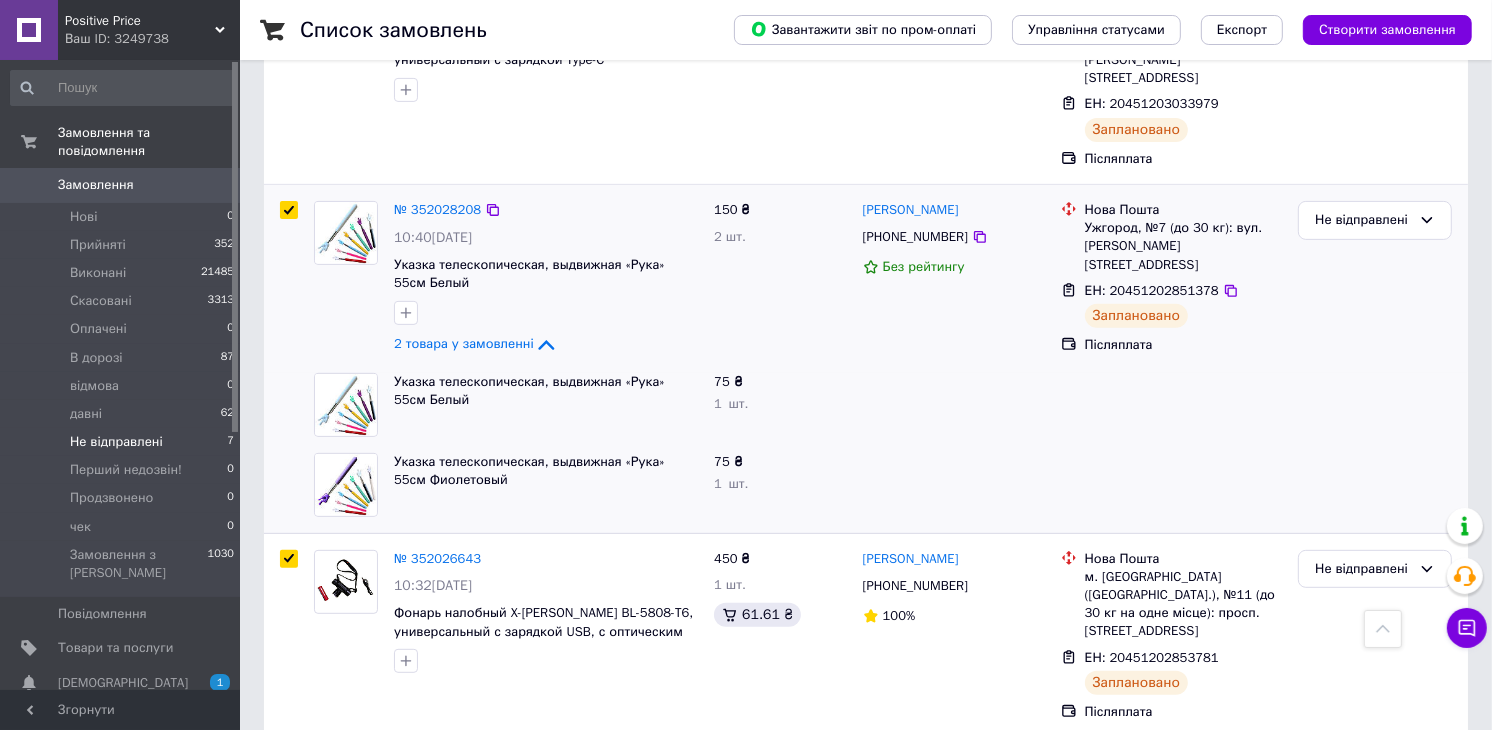 checkbox on "true" 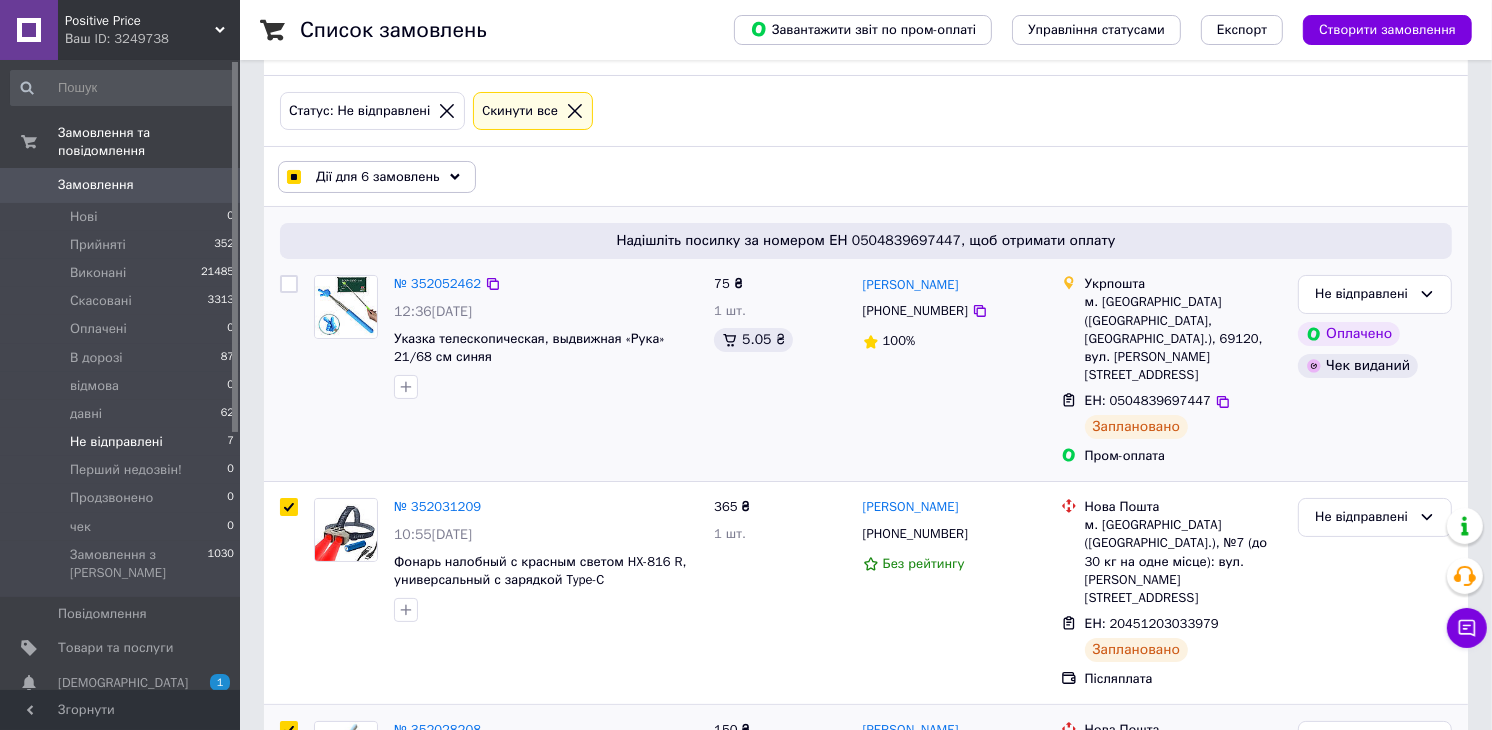 scroll, scrollTop: 0, scrollLeft: 0, axis: both 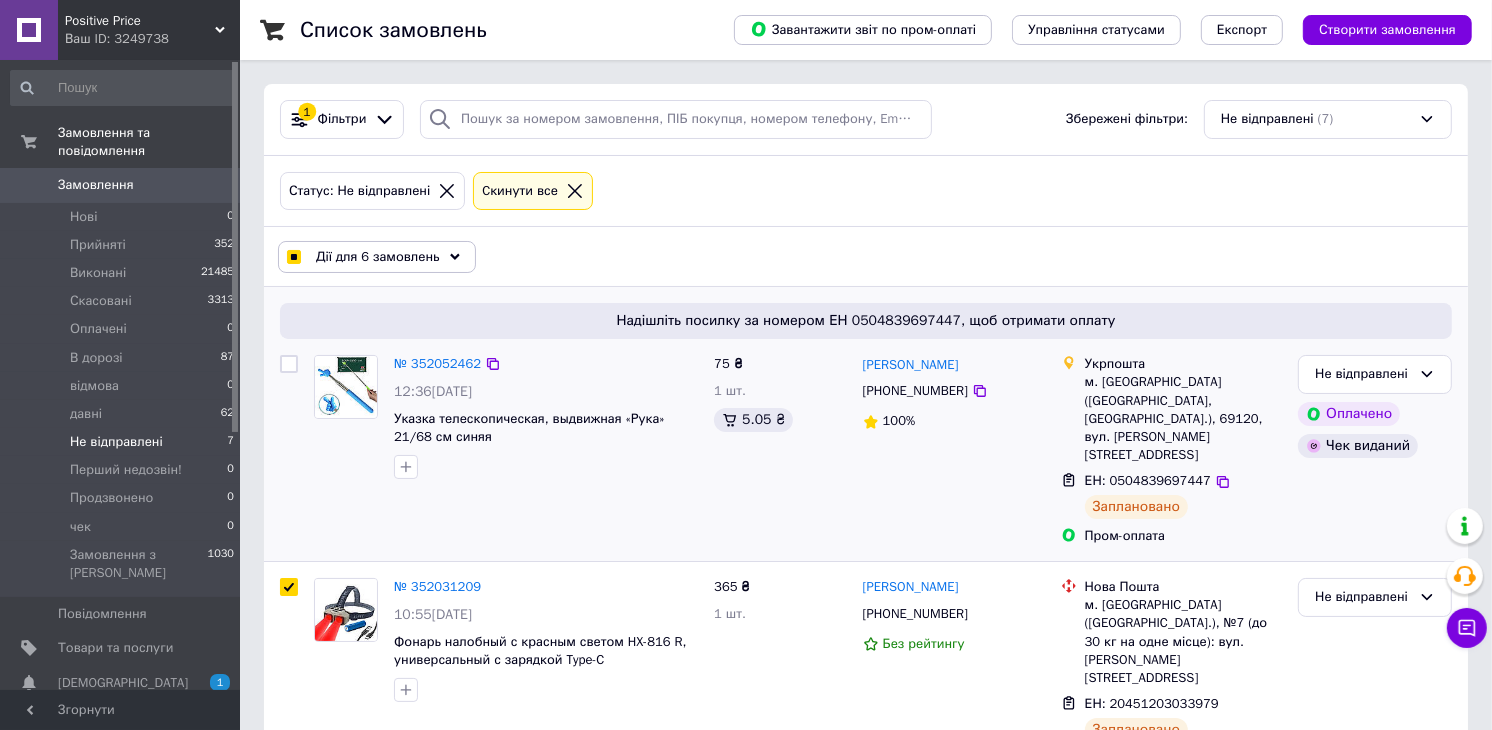 drag, startPoint x: 292, startPoint y: 353, endPoint x: 292, endPoint y: 364, distance: 11 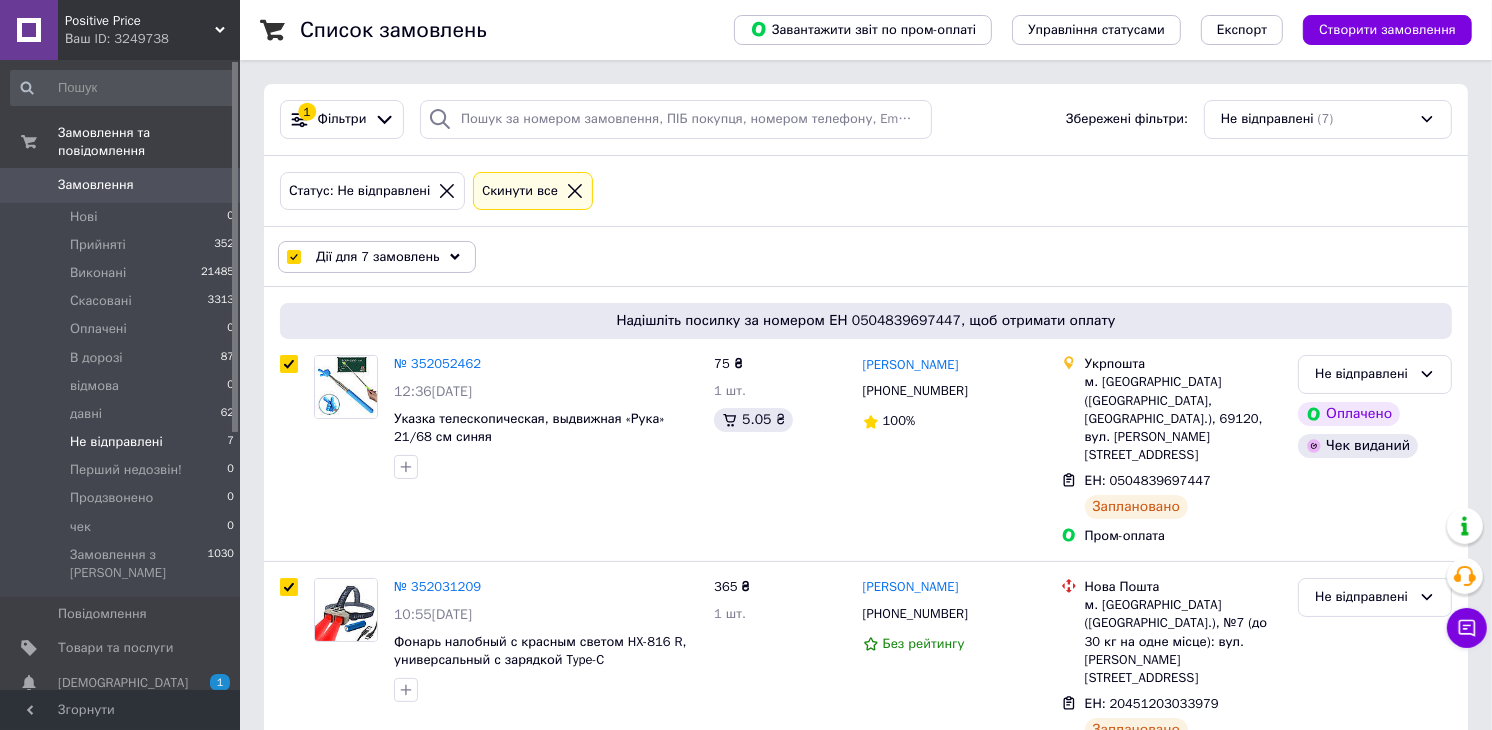 click on "Дії для 7 замовлень" at bounding box center (377, 257) 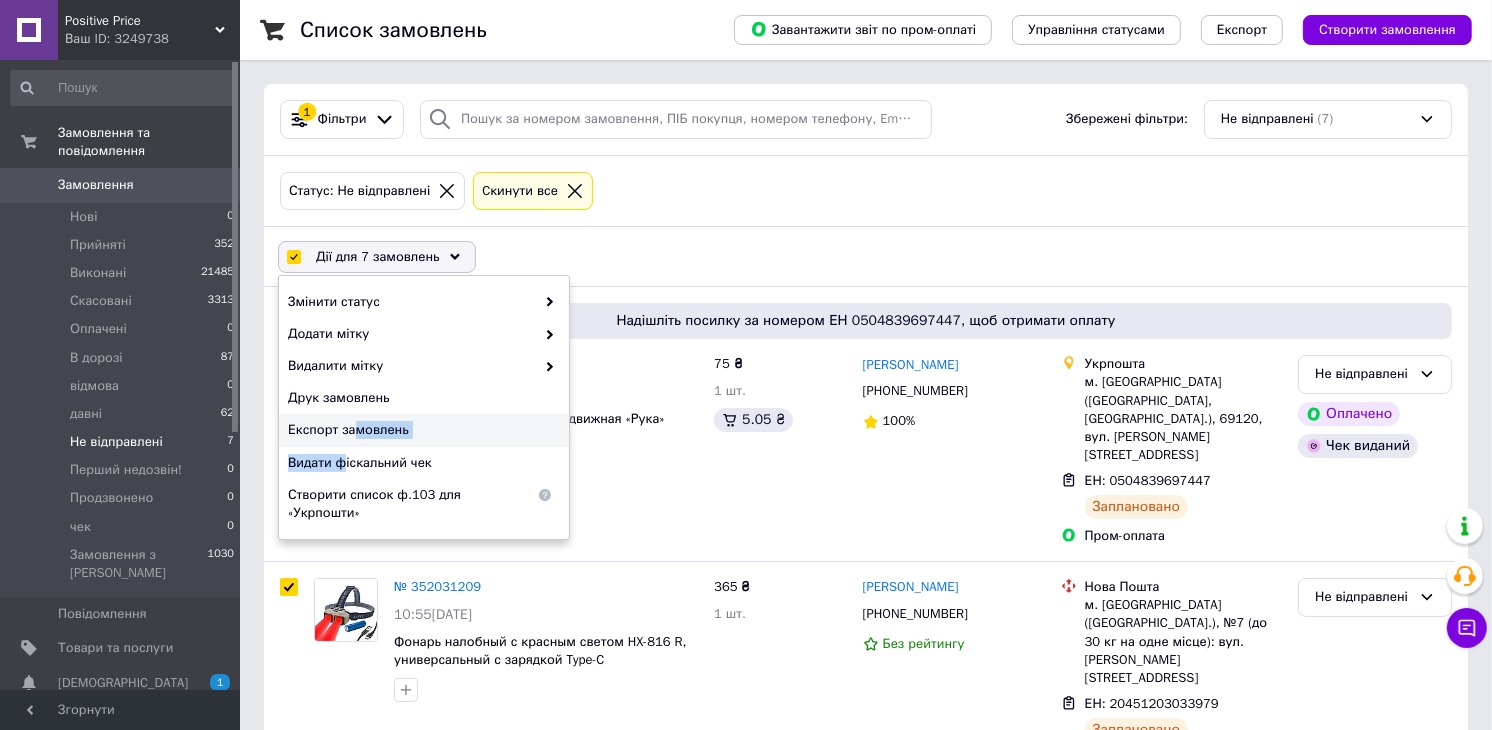 drag, startPoint x: 341, startPoint y: 448, endPoint x: 351, endPoint y: 437, distance: 14.866069 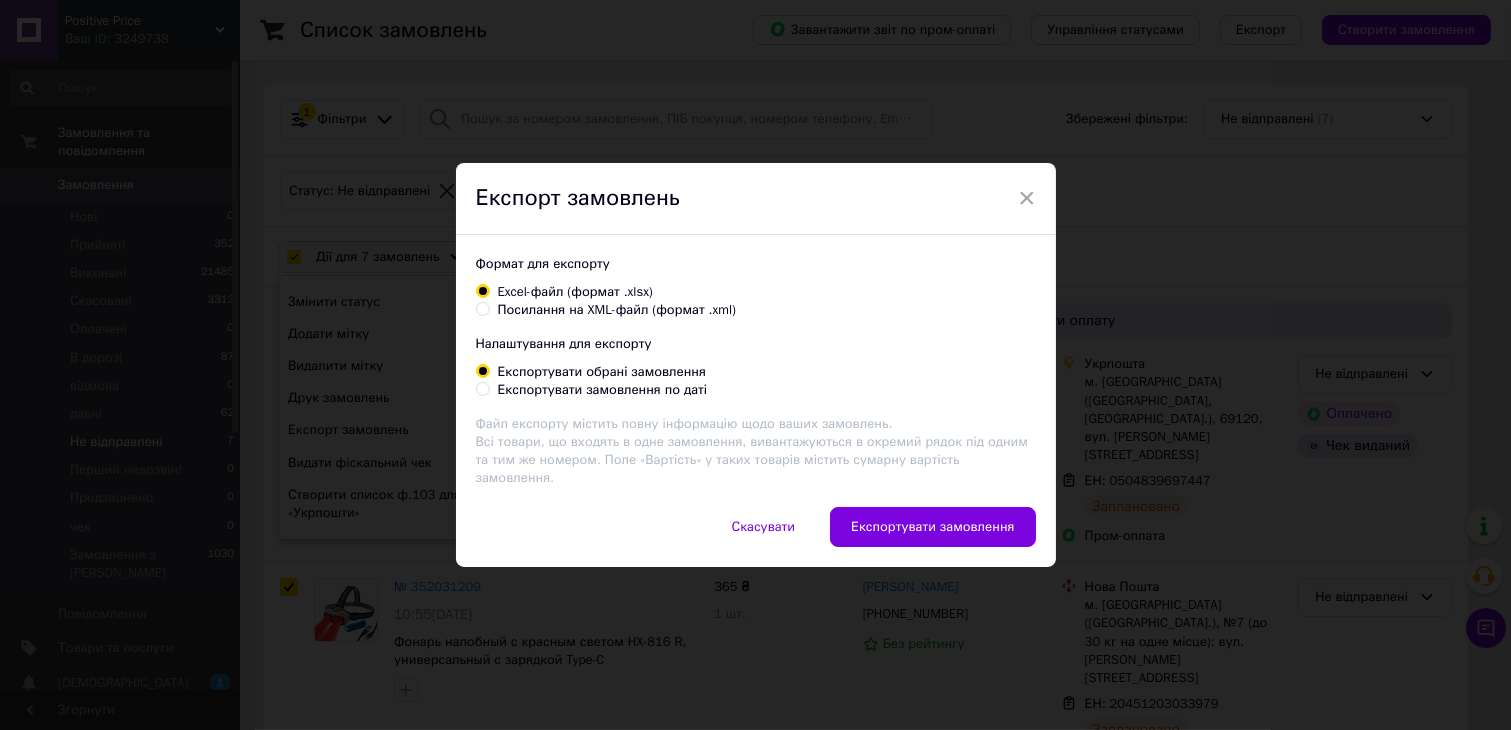 drag, startPoint x: 861, startPoint y: 510, endPoint x: 910, endPoint y: 397, distance: 123.16656 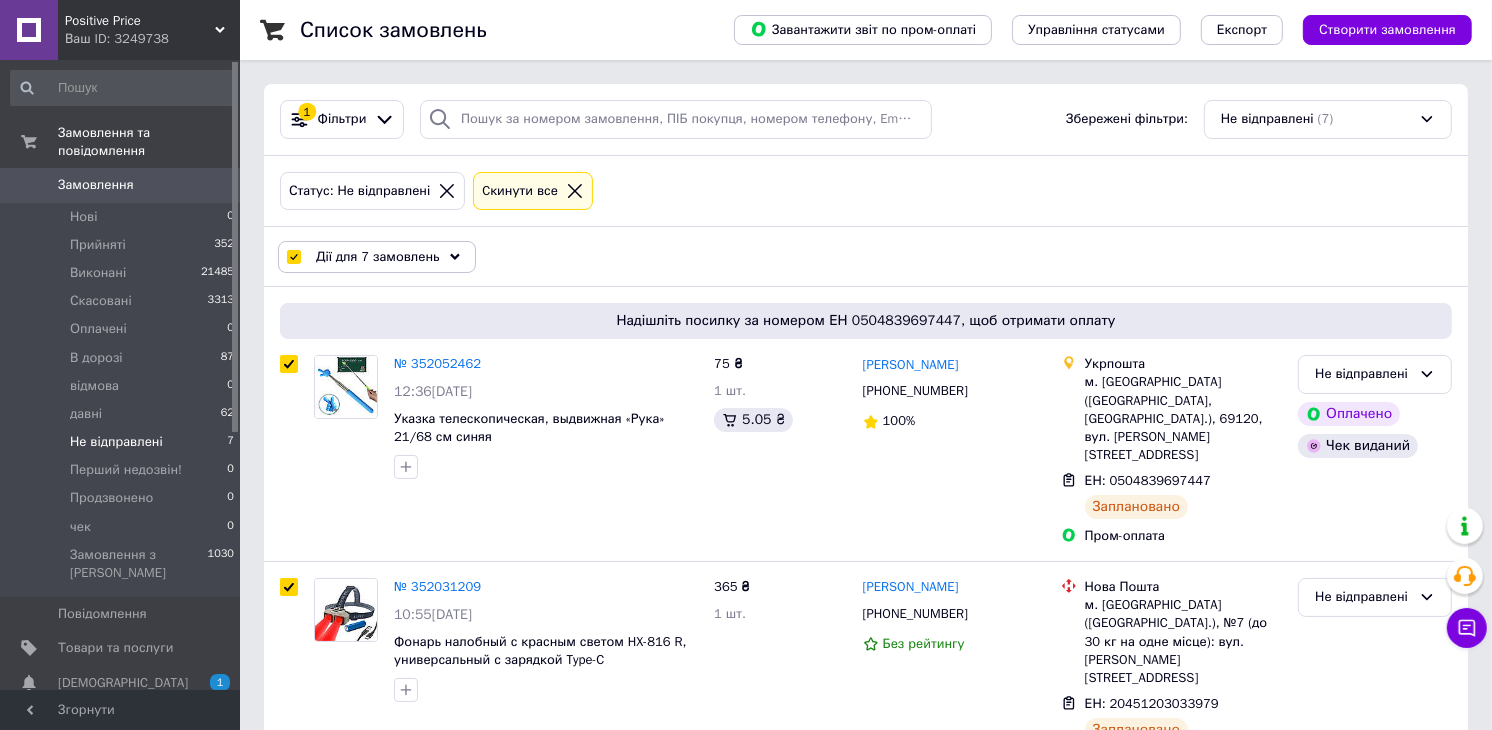 click on "Дії для 7 замовлень" at bounding box center (378, 257) 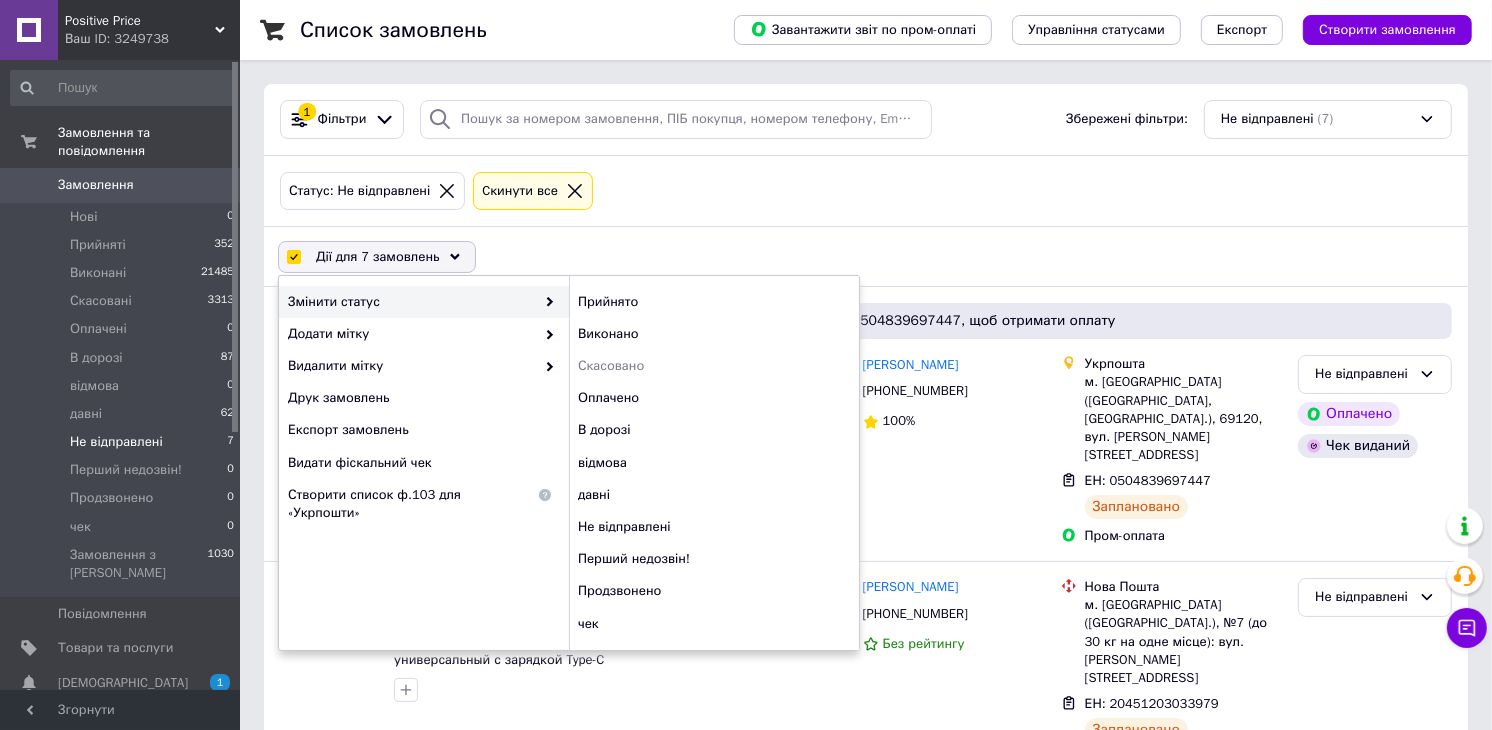 click on "Змінити статус" at bounding box center [411, 302] 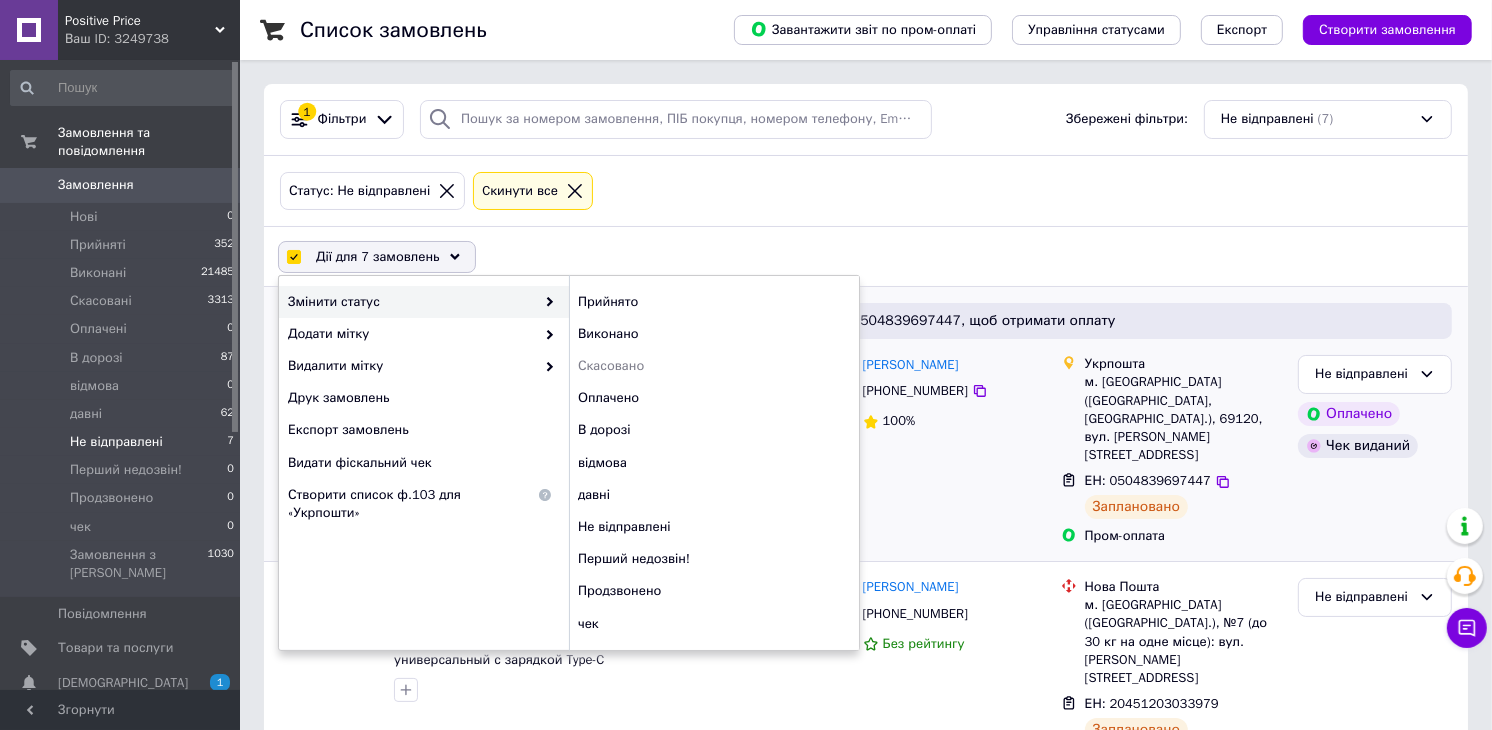 checkbox on "false" 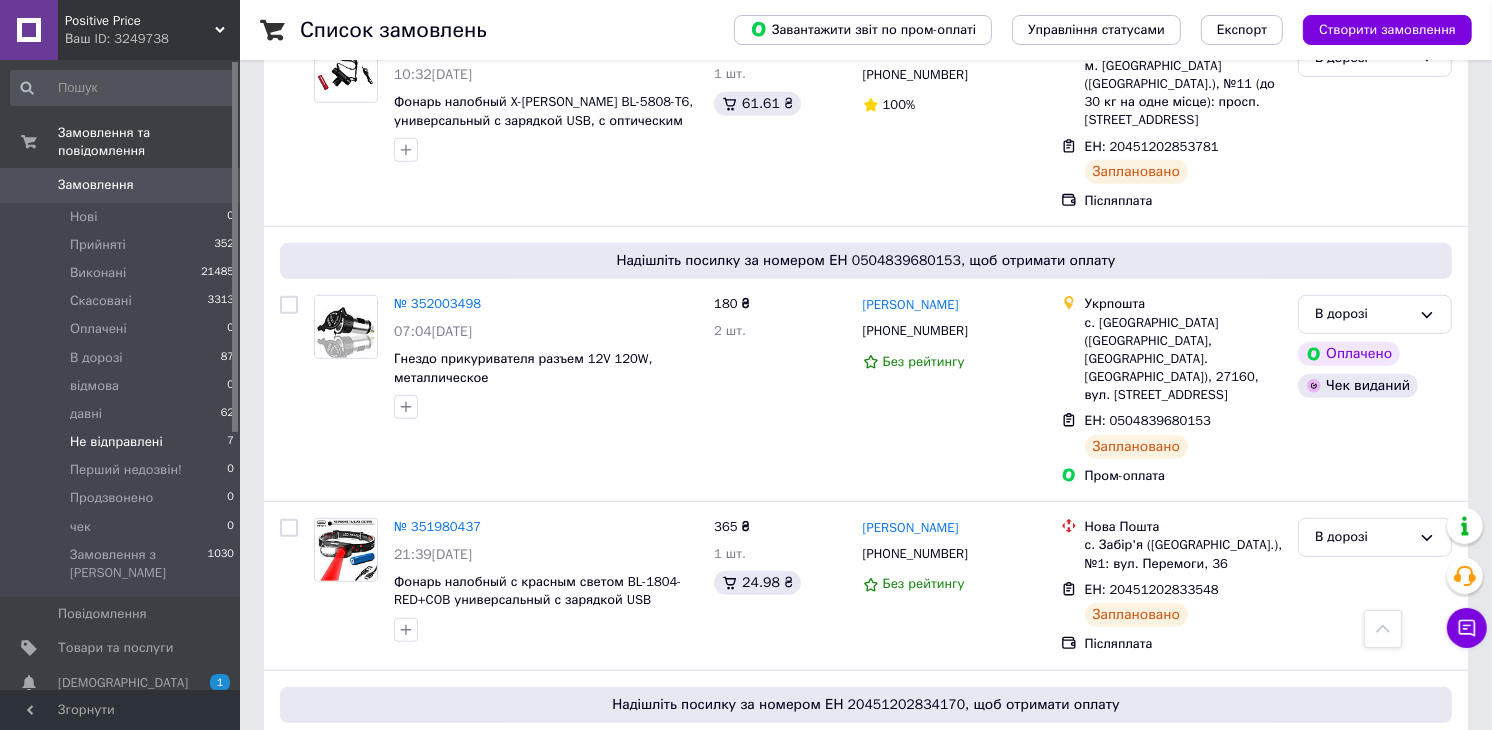scroll, scrollTop: 1204, scrollLeft: 0, axis: vertical 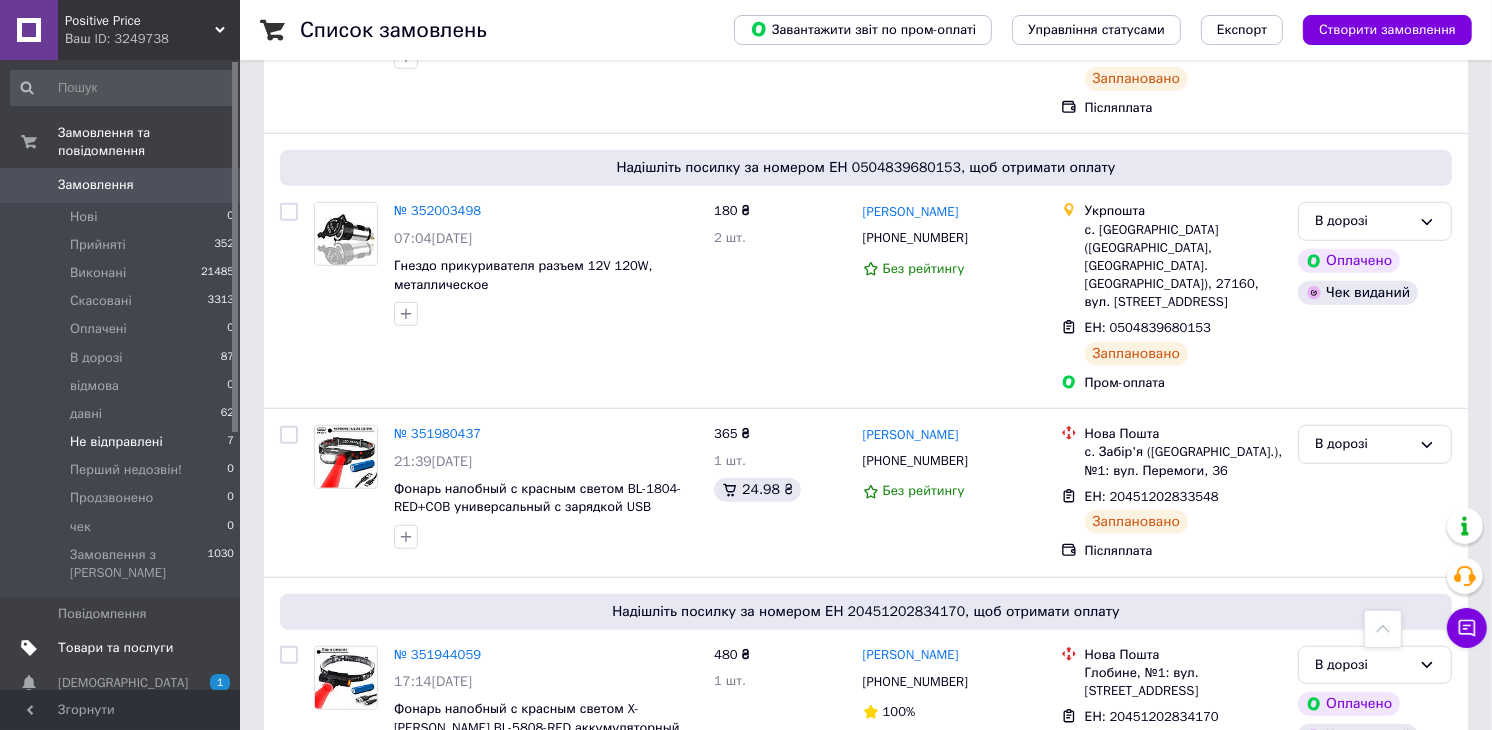 click on "Товари та послуги" at bounding box center (115, 648) 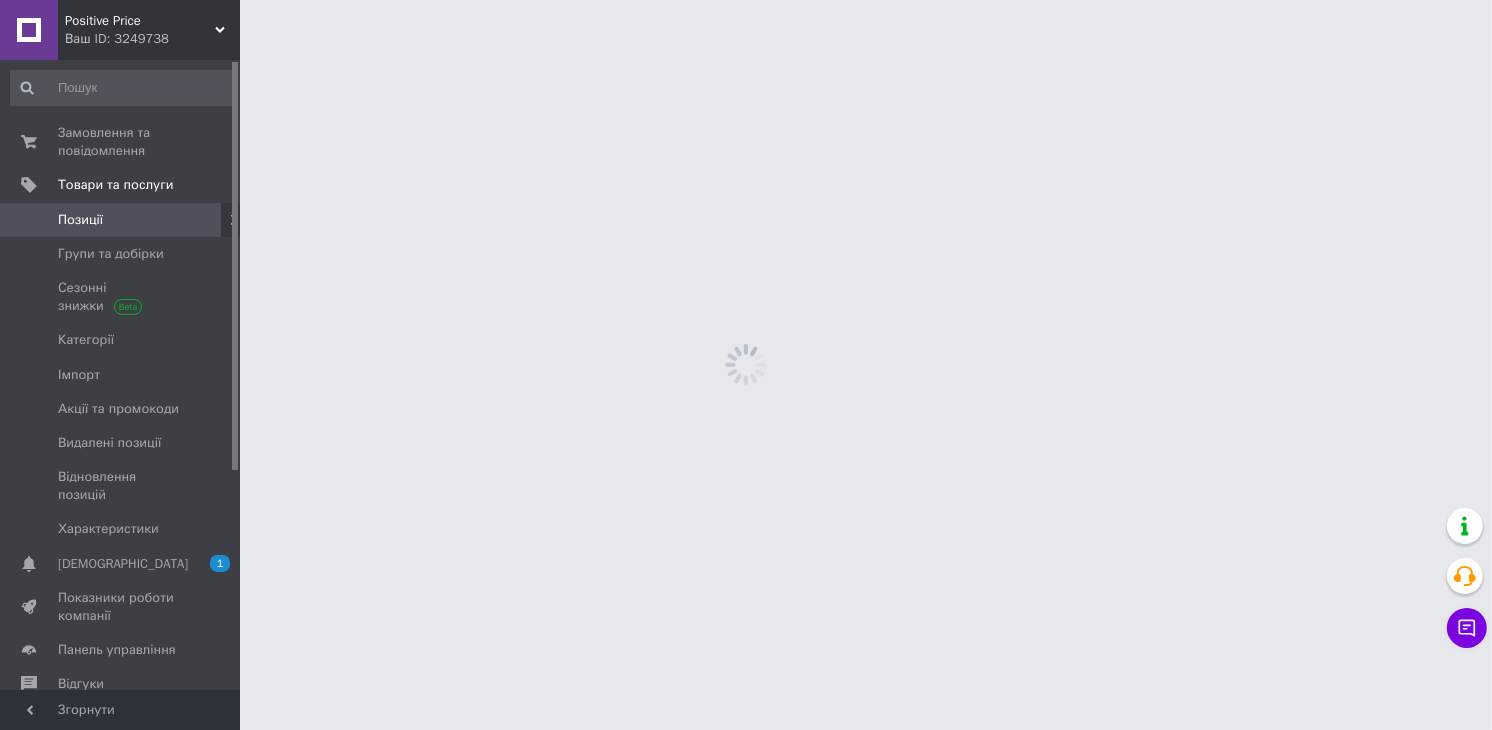 scroll, scrollTop: 0, scrollLeft: 0, axis: both 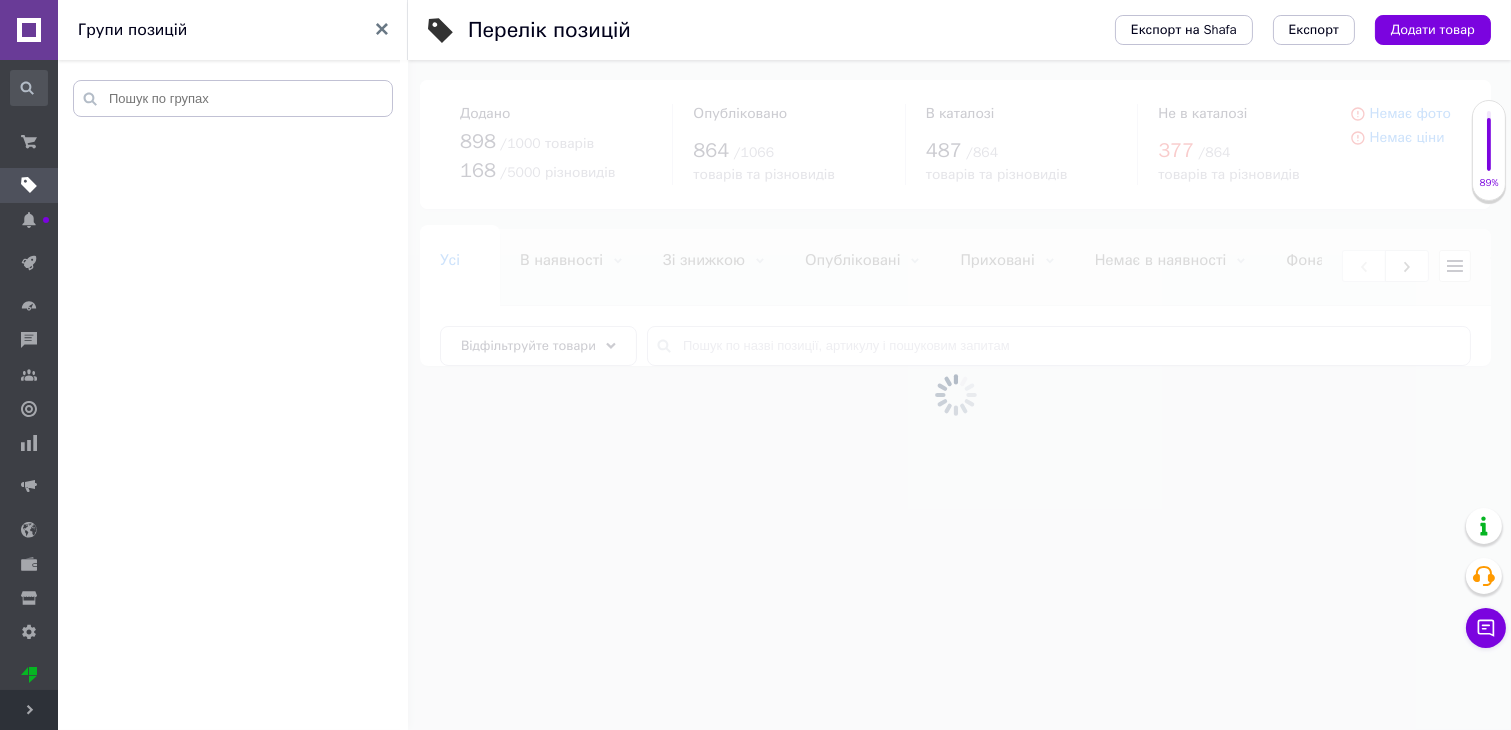 click at bounding box center [955, 395] 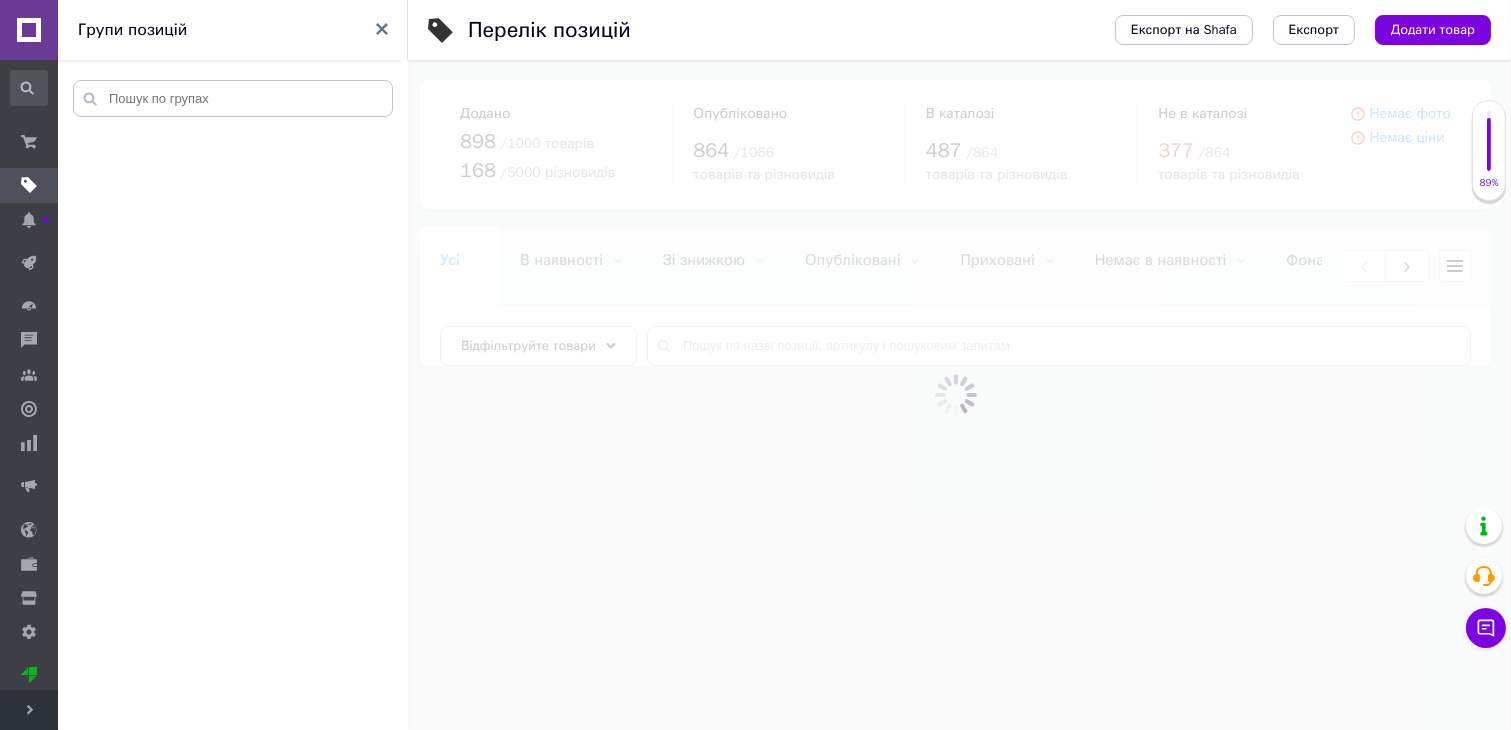 click at bounding box center [955, 395] 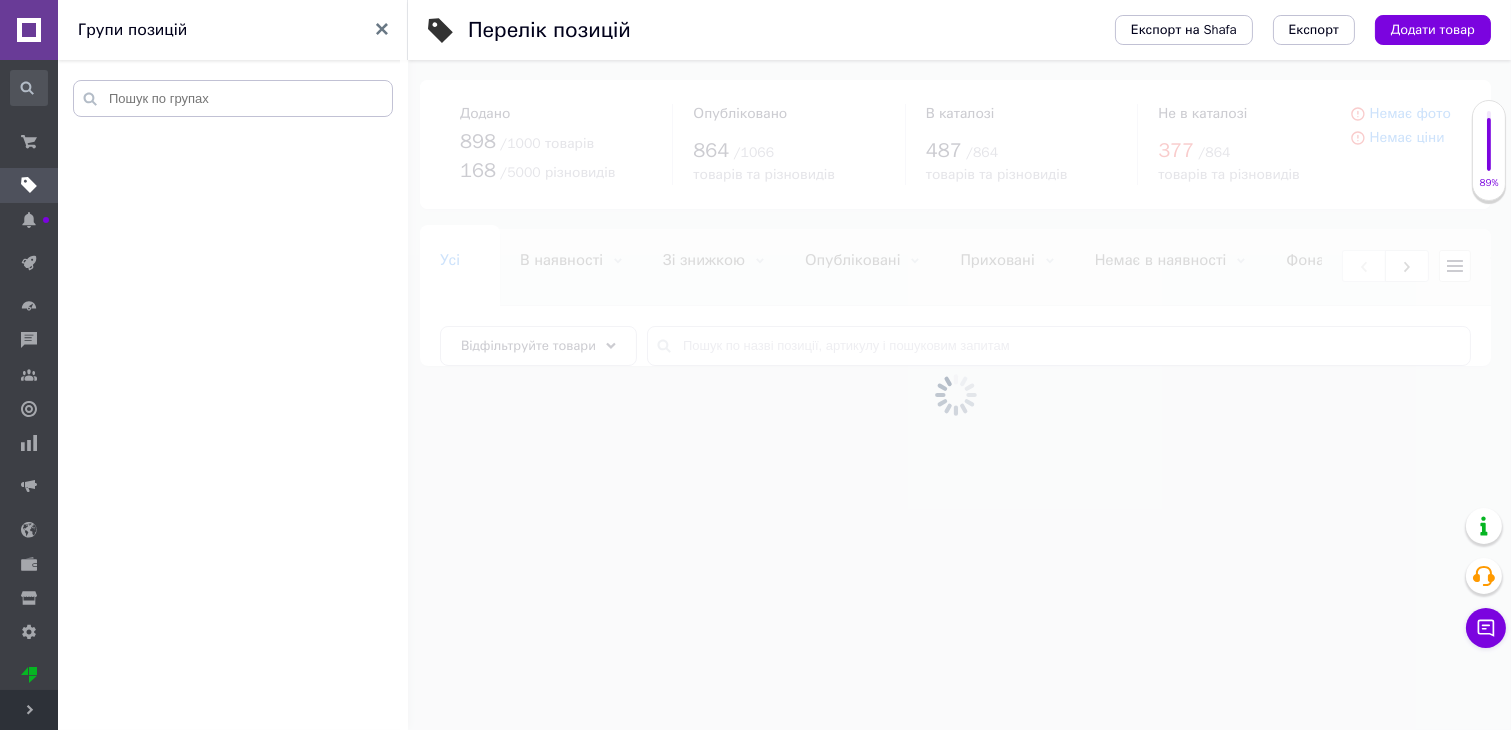 click at bounding box center [955, 395] 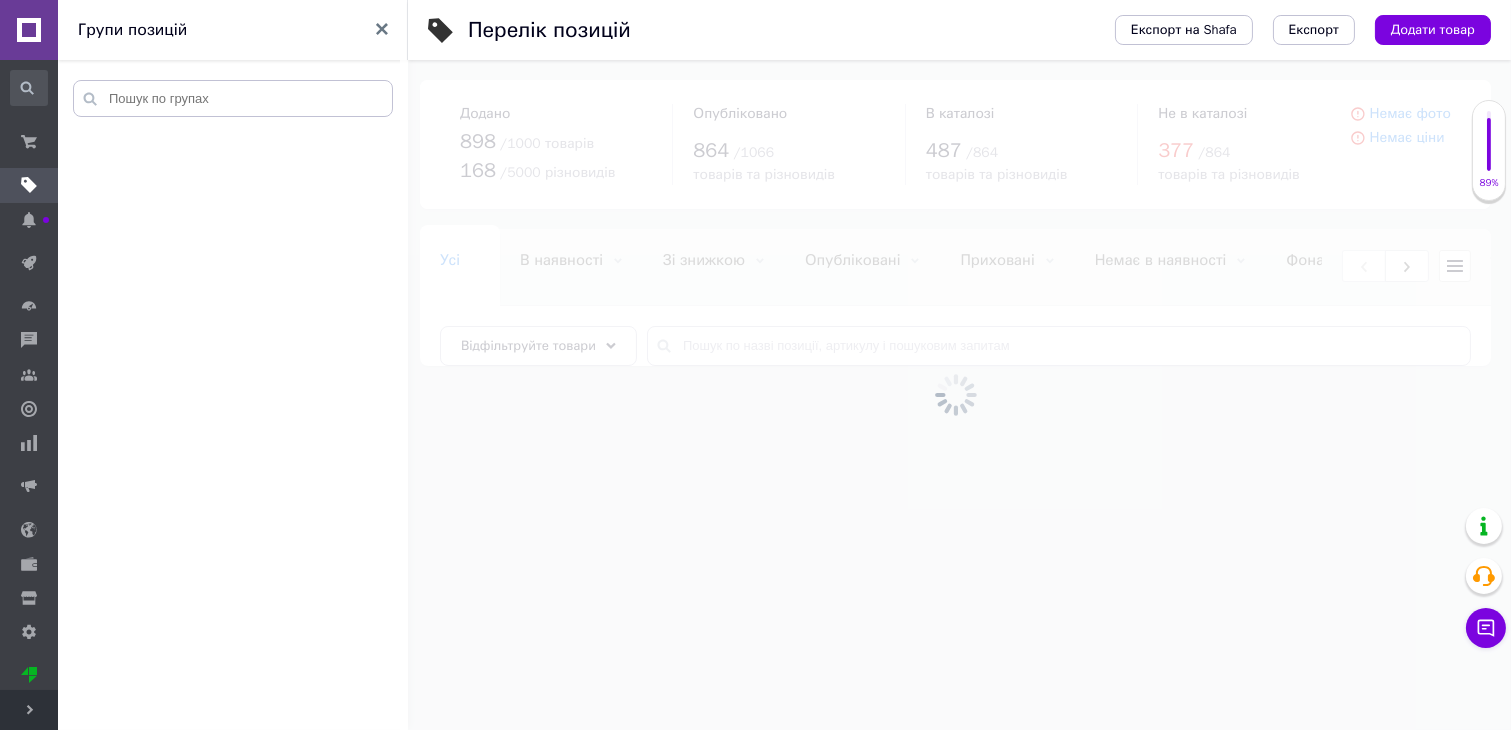 click at bounding box center (955, 395) 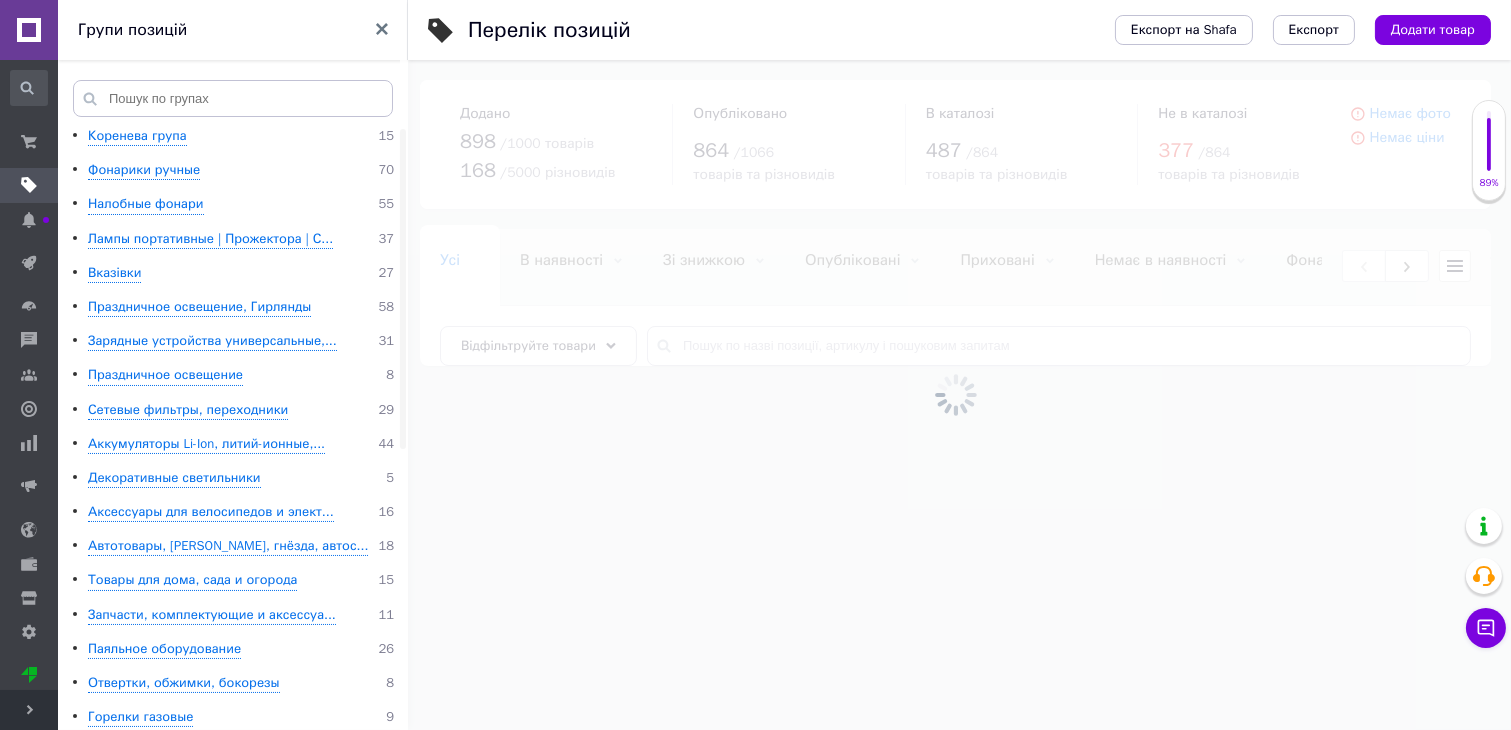 click at bounding box center [955, 395] 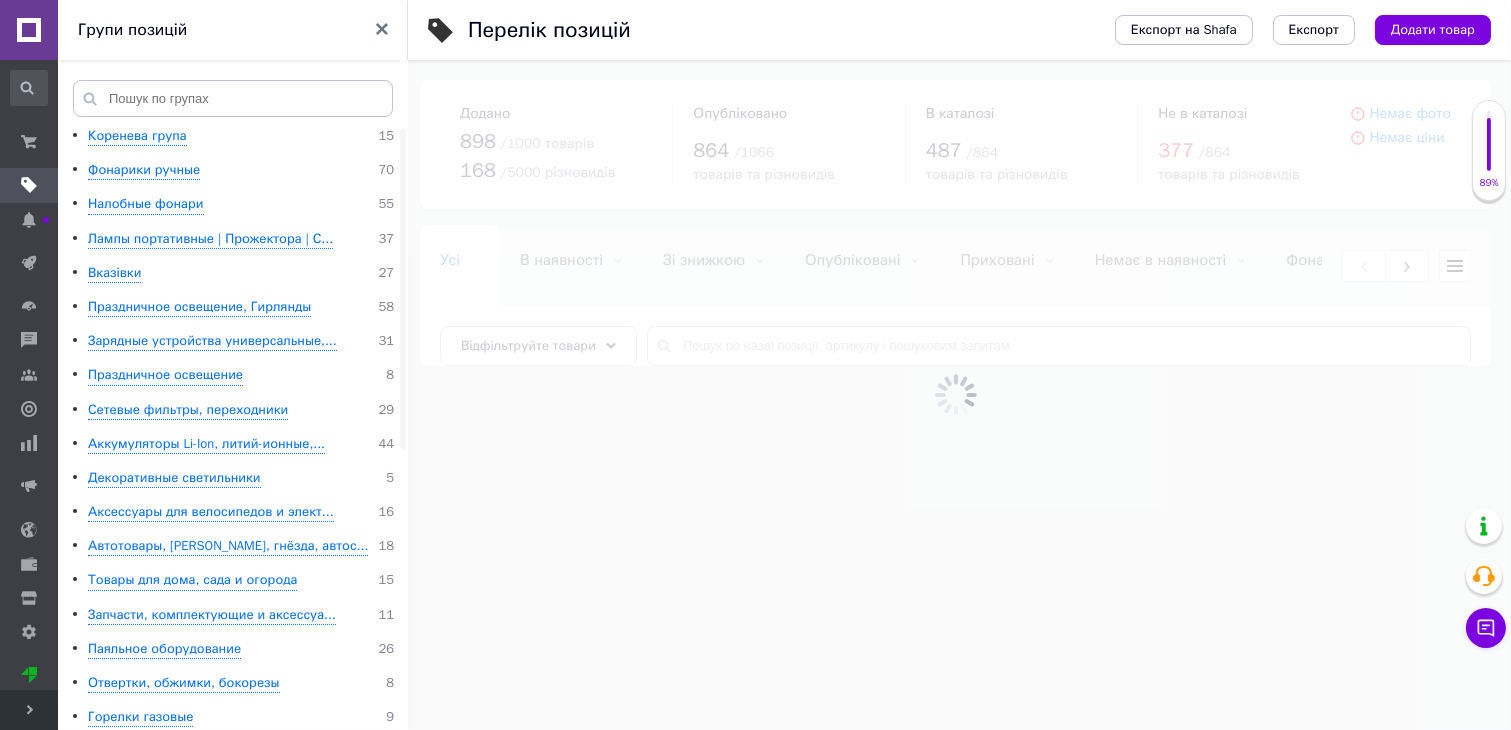 click at bounding box center [955, 395] 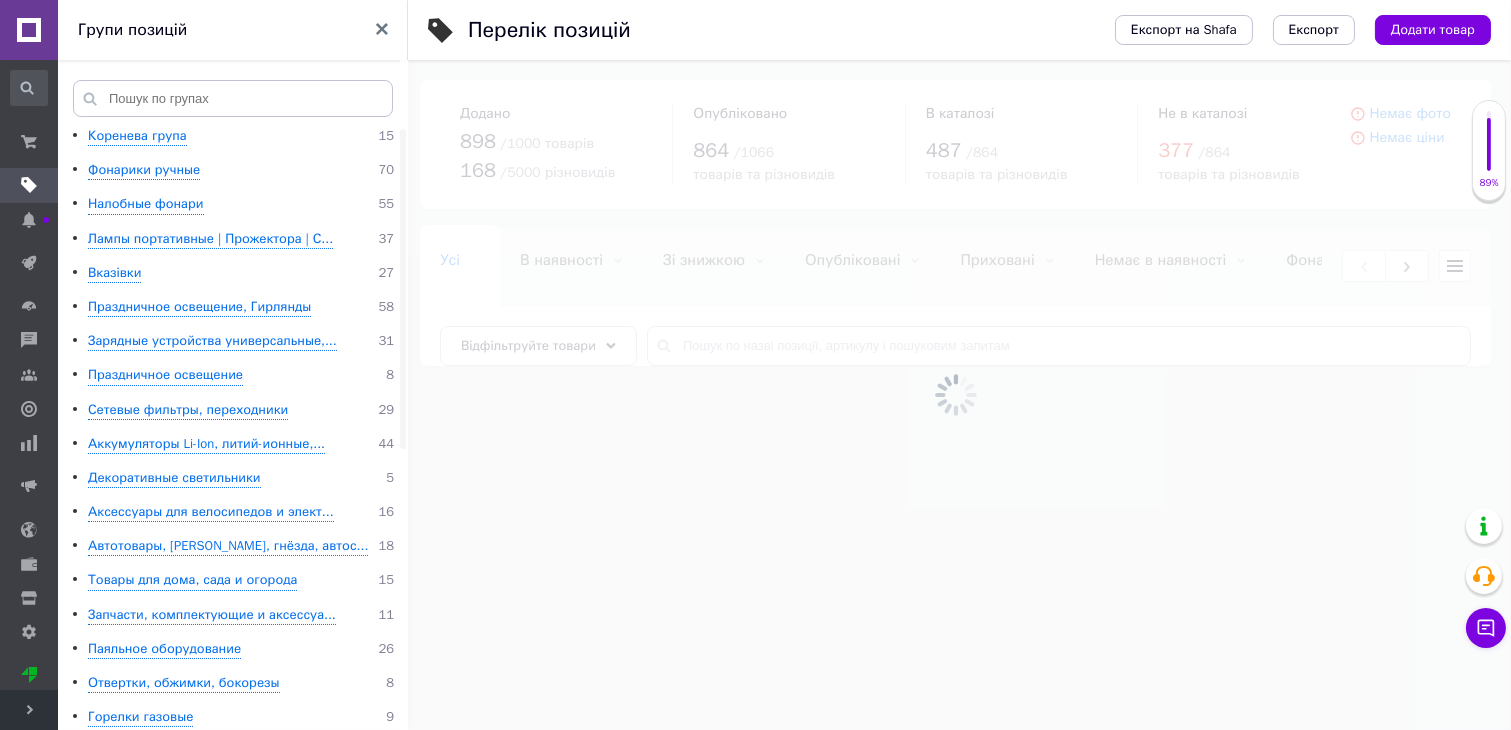click at bounding box center (955, 395) 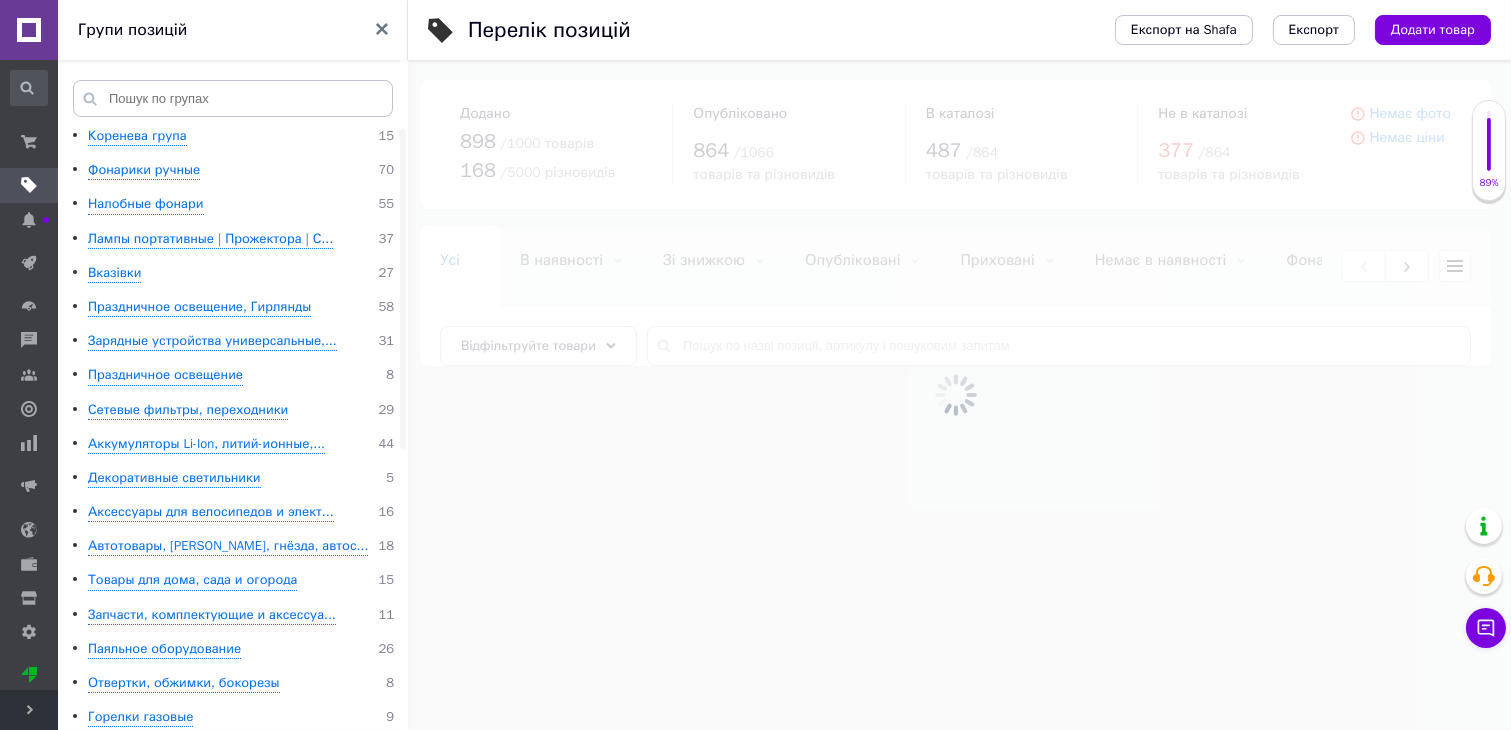click at bounding box center (955, 395) 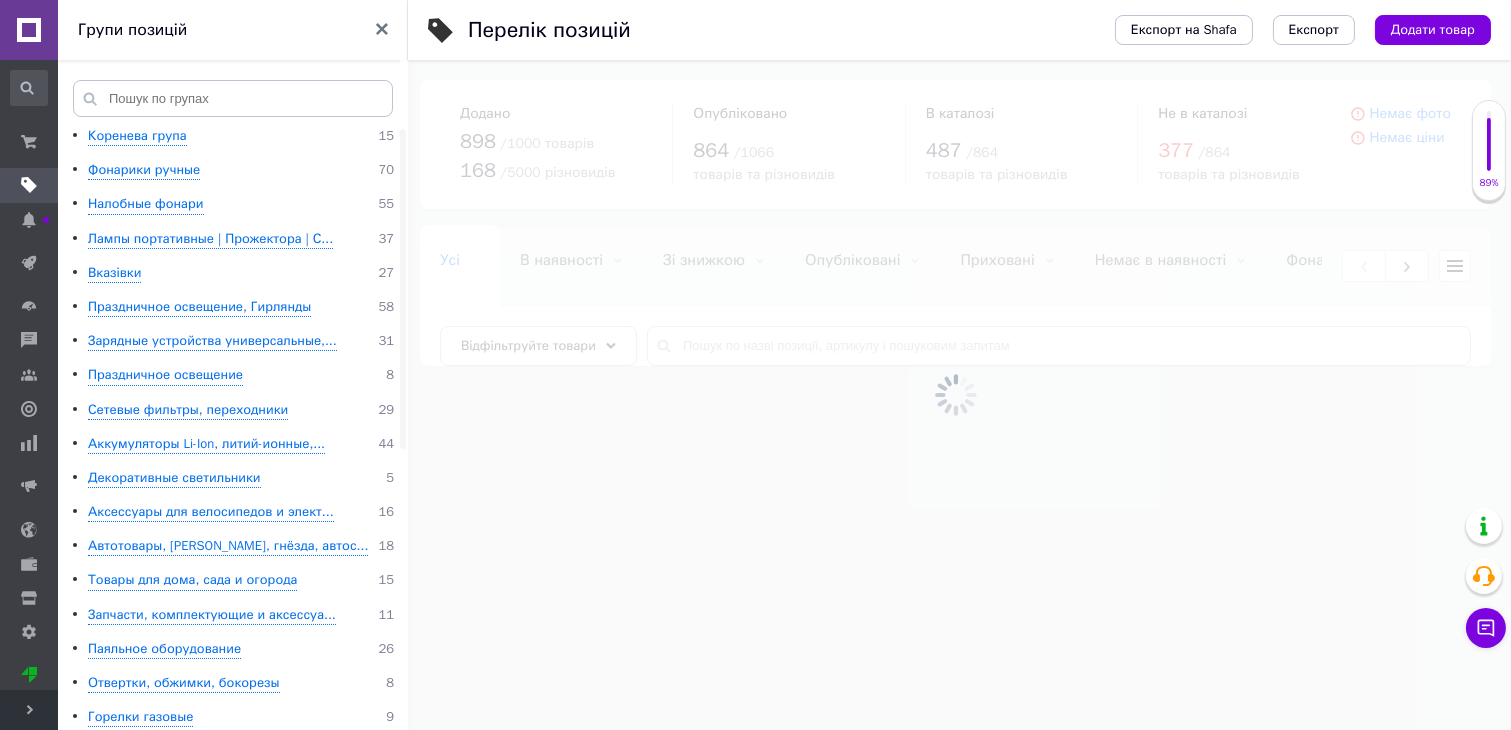 click at bounding box center [955, 395] 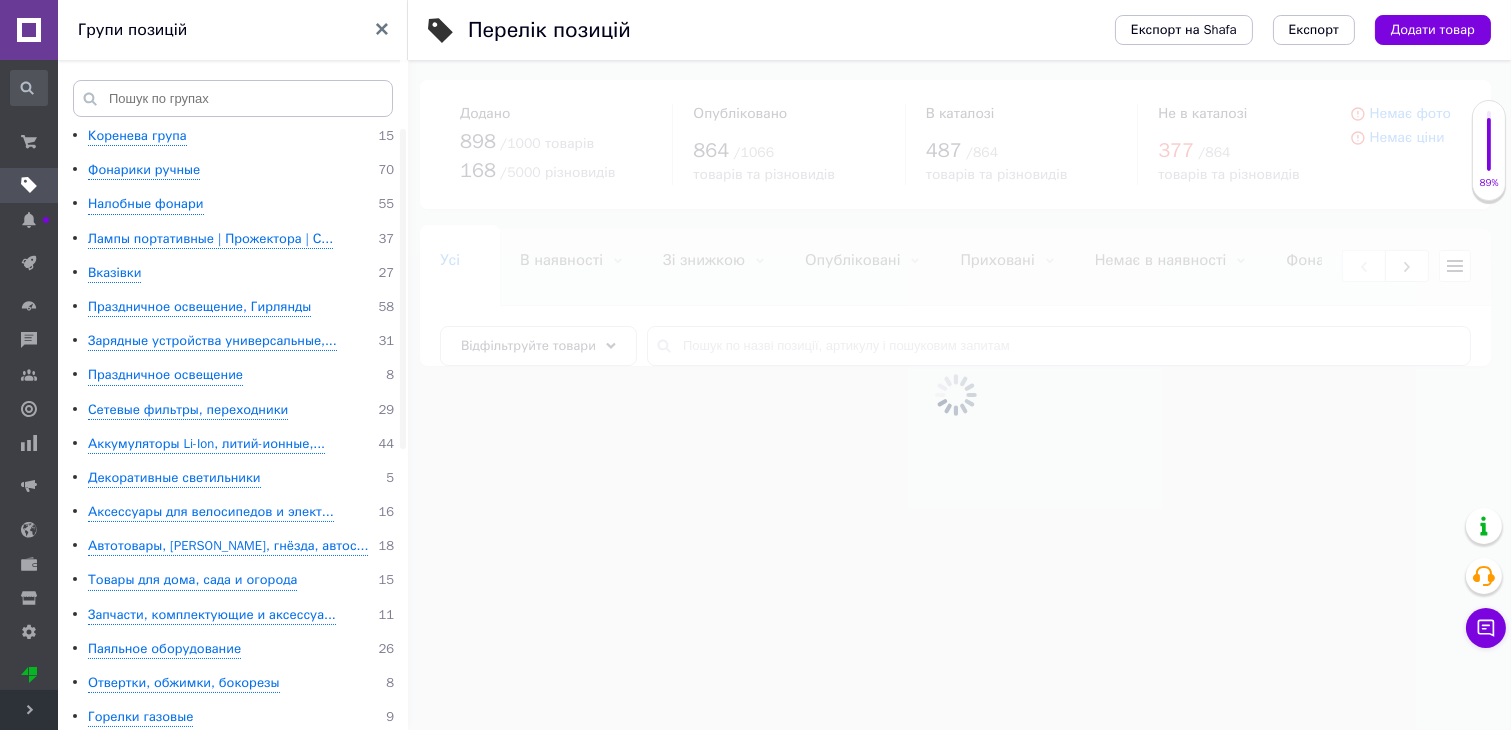 click at bounding box center [955, 395] 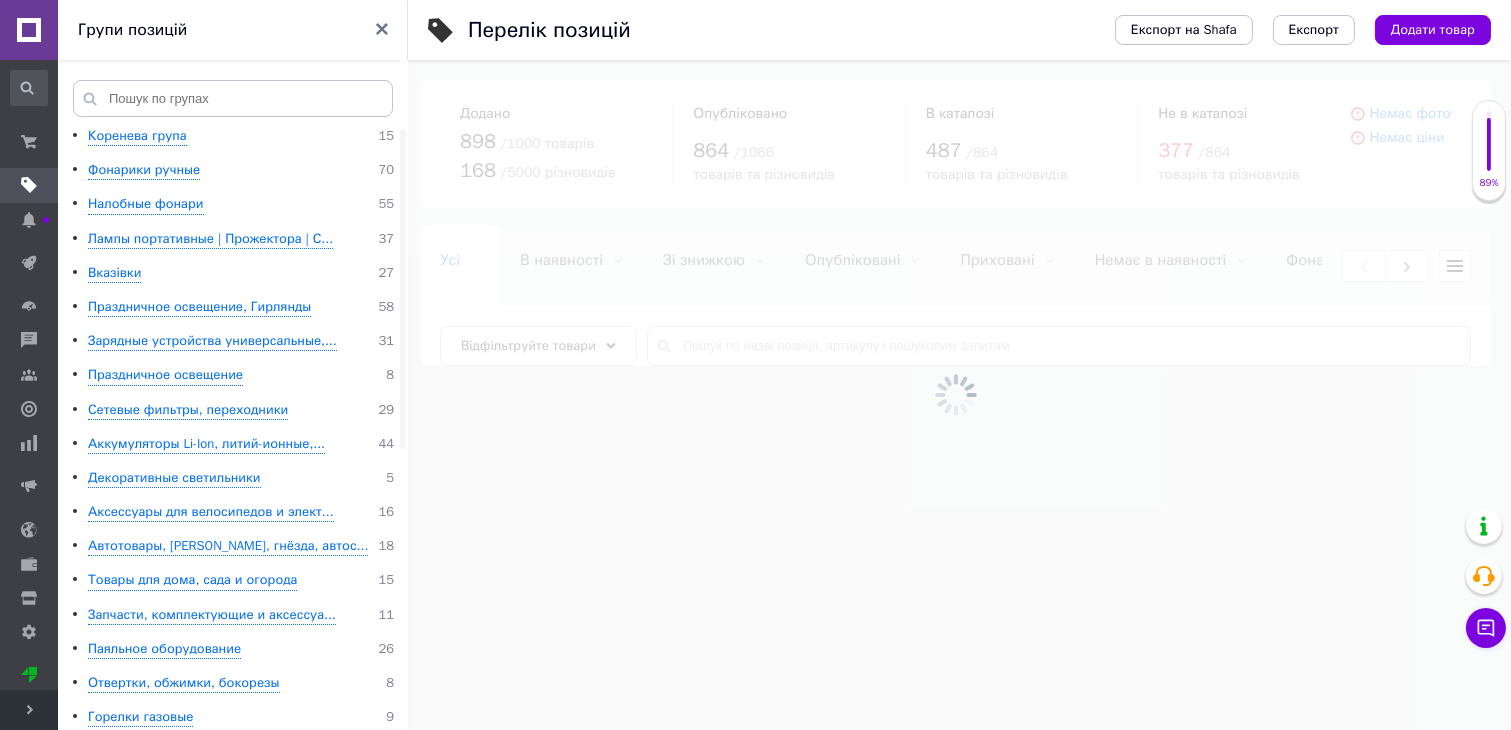 click at bounding box center [955, 395] 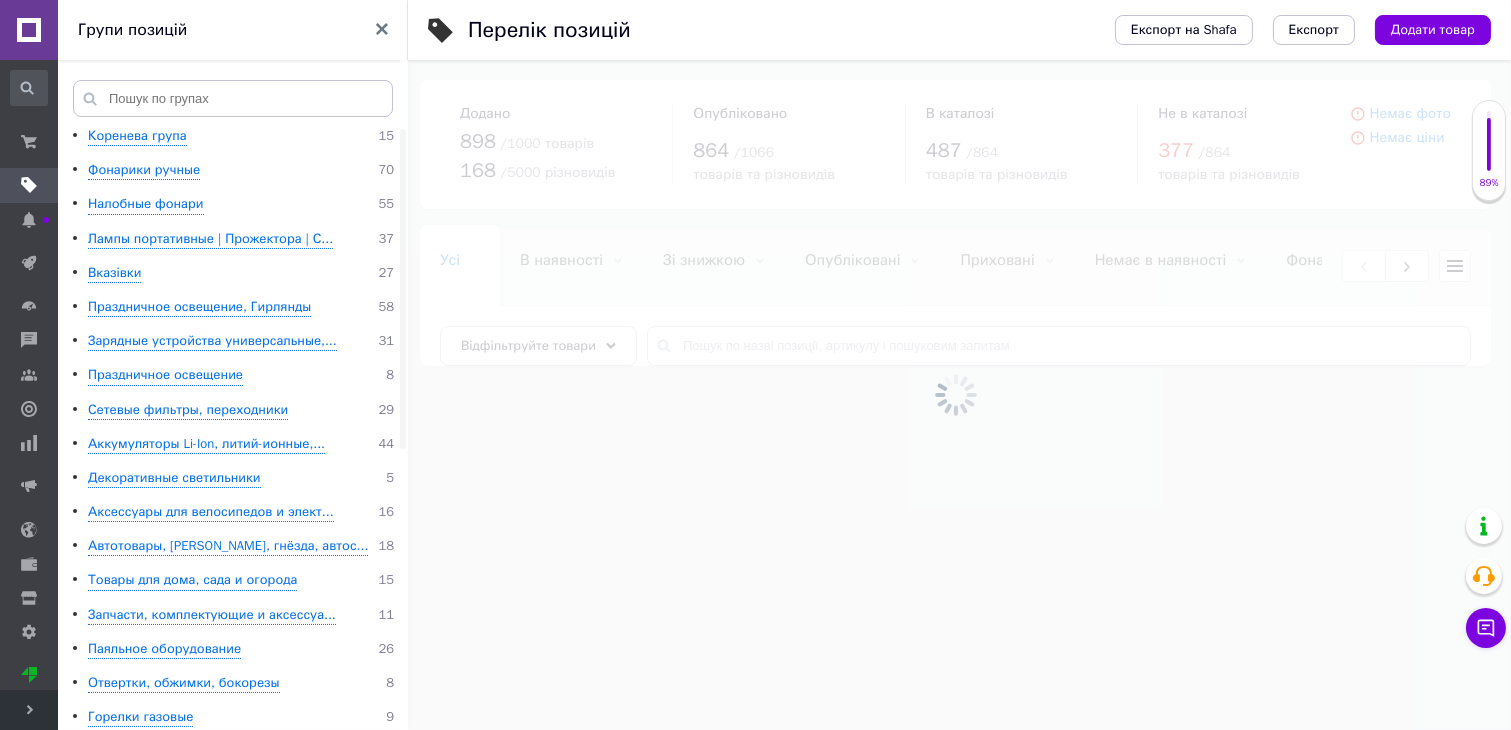 click at bounding box center [955, 395] 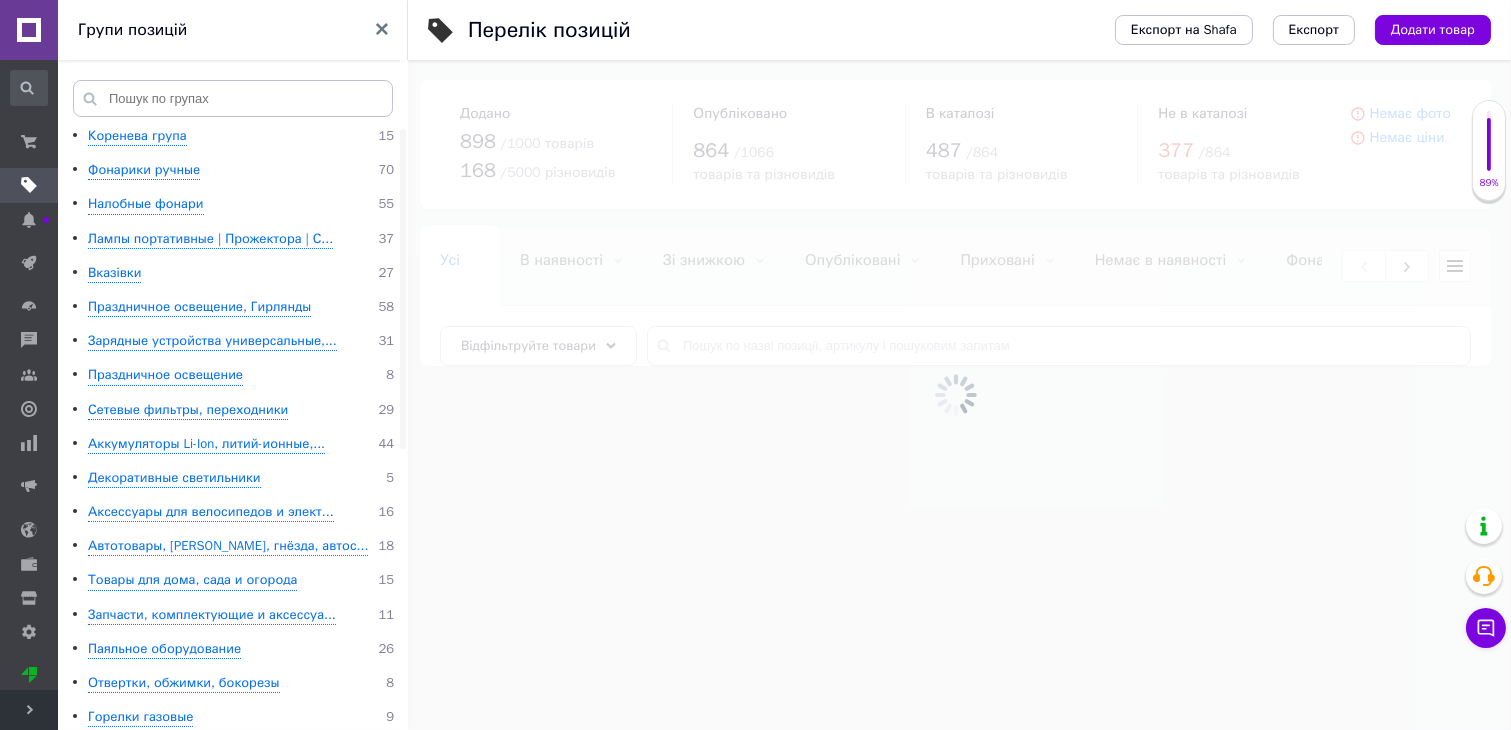 click at bounding box center [955, 395] 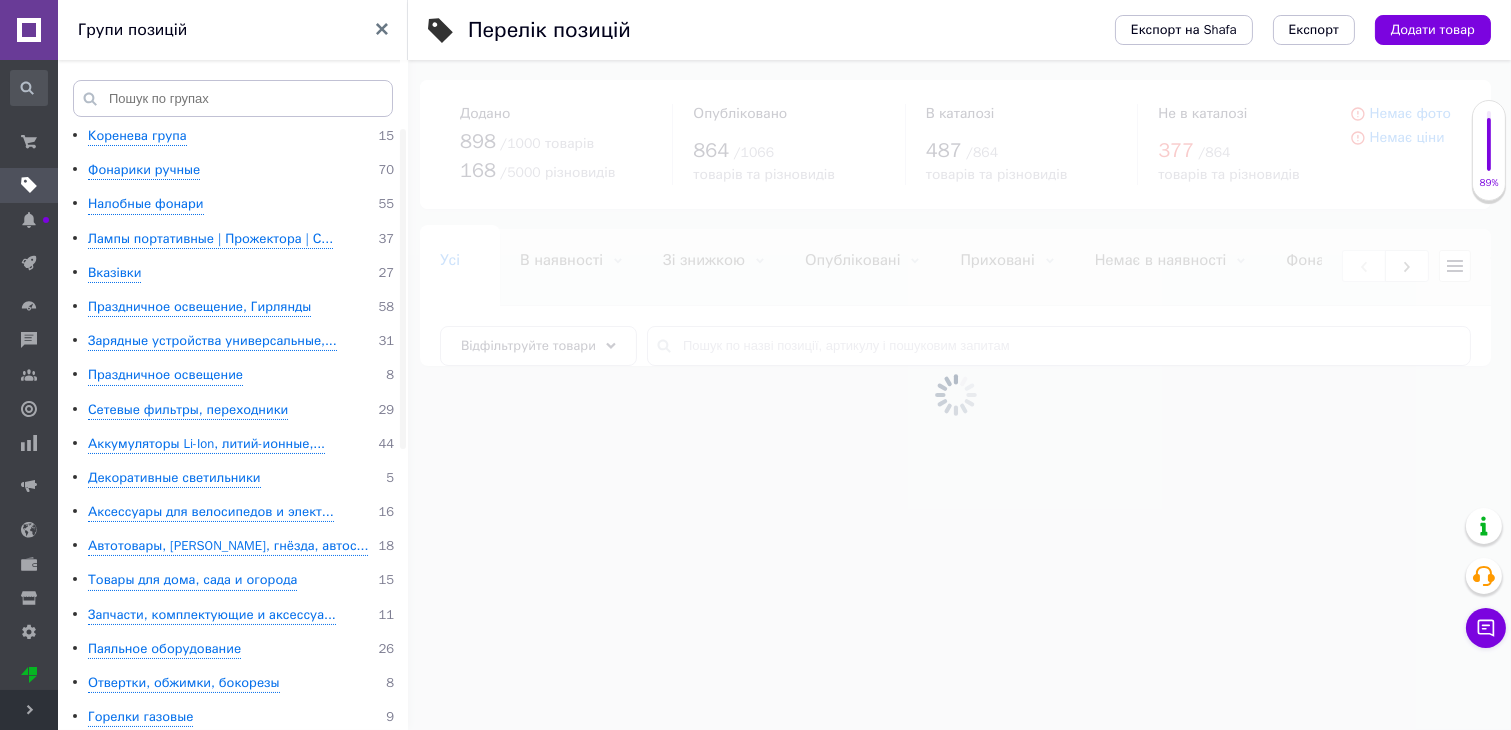 click at bounding box center [955, 395] 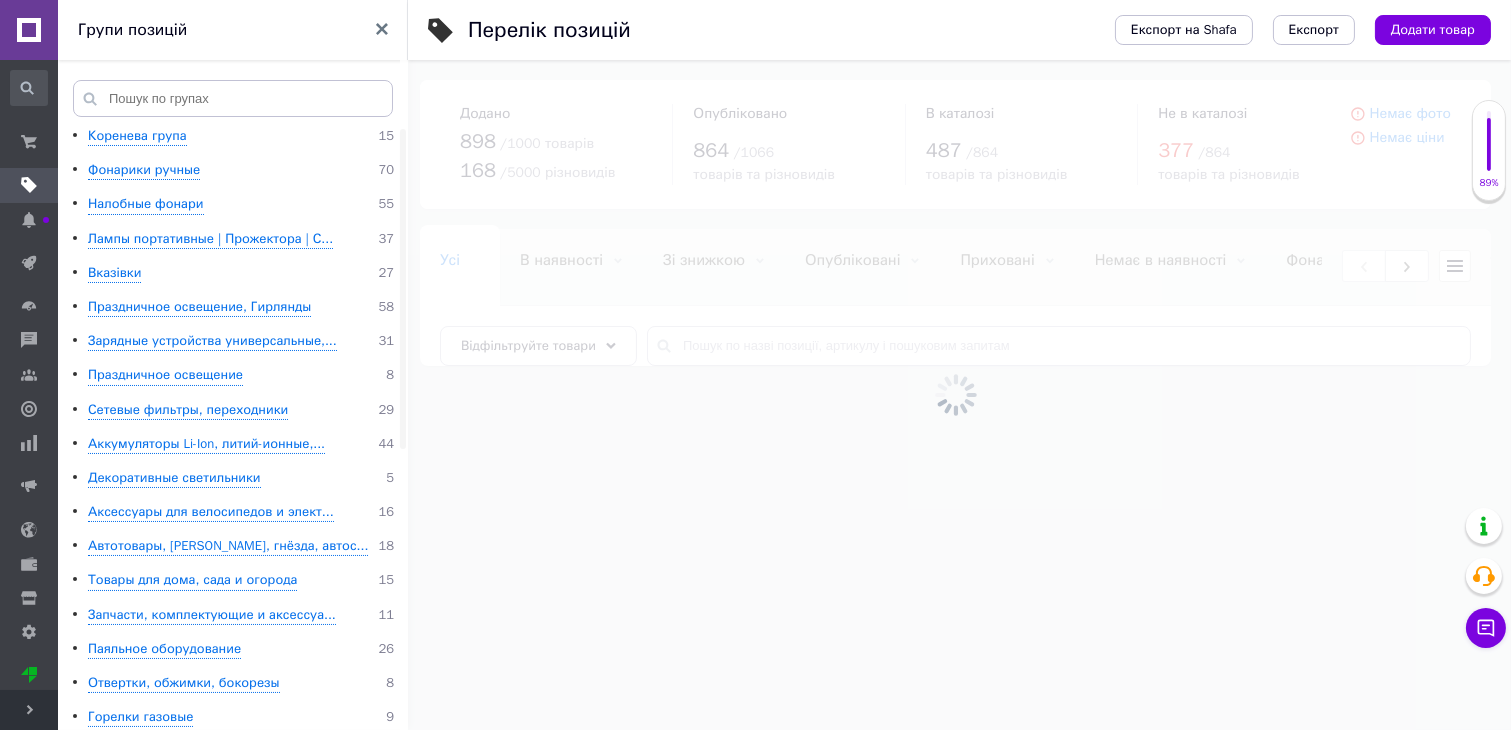 click at bounding box center (955, 395) 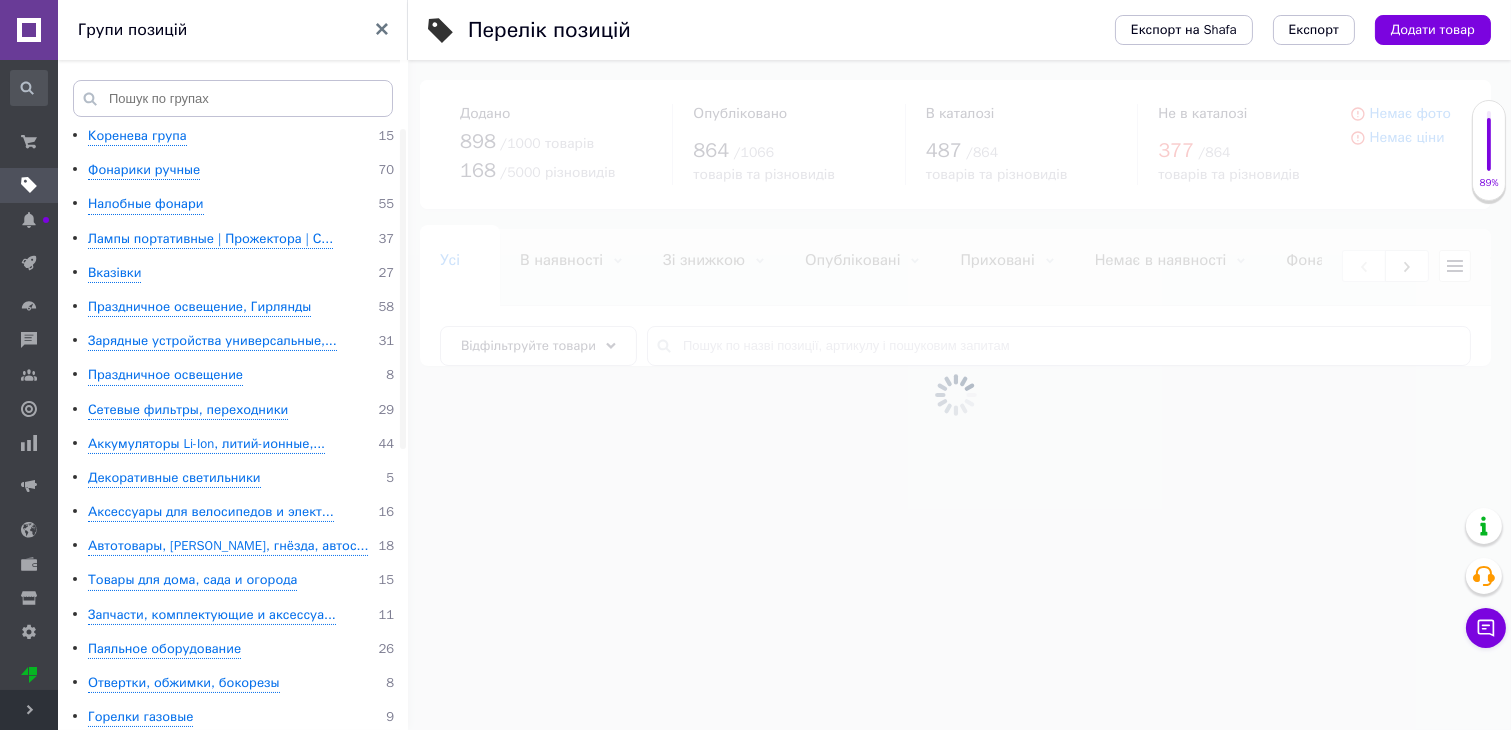 click at bounding box center [955, 395] 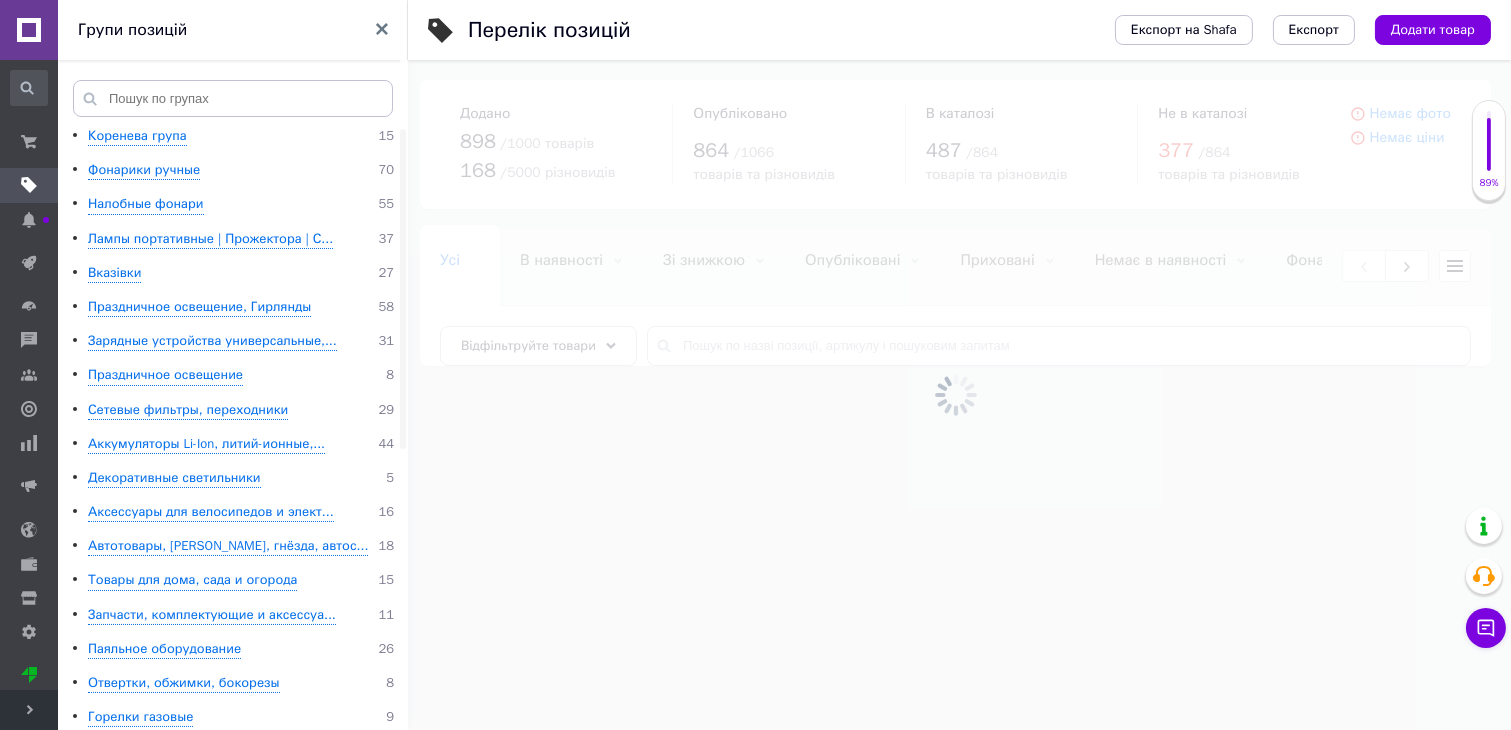 click at bounding box center [955, 395] 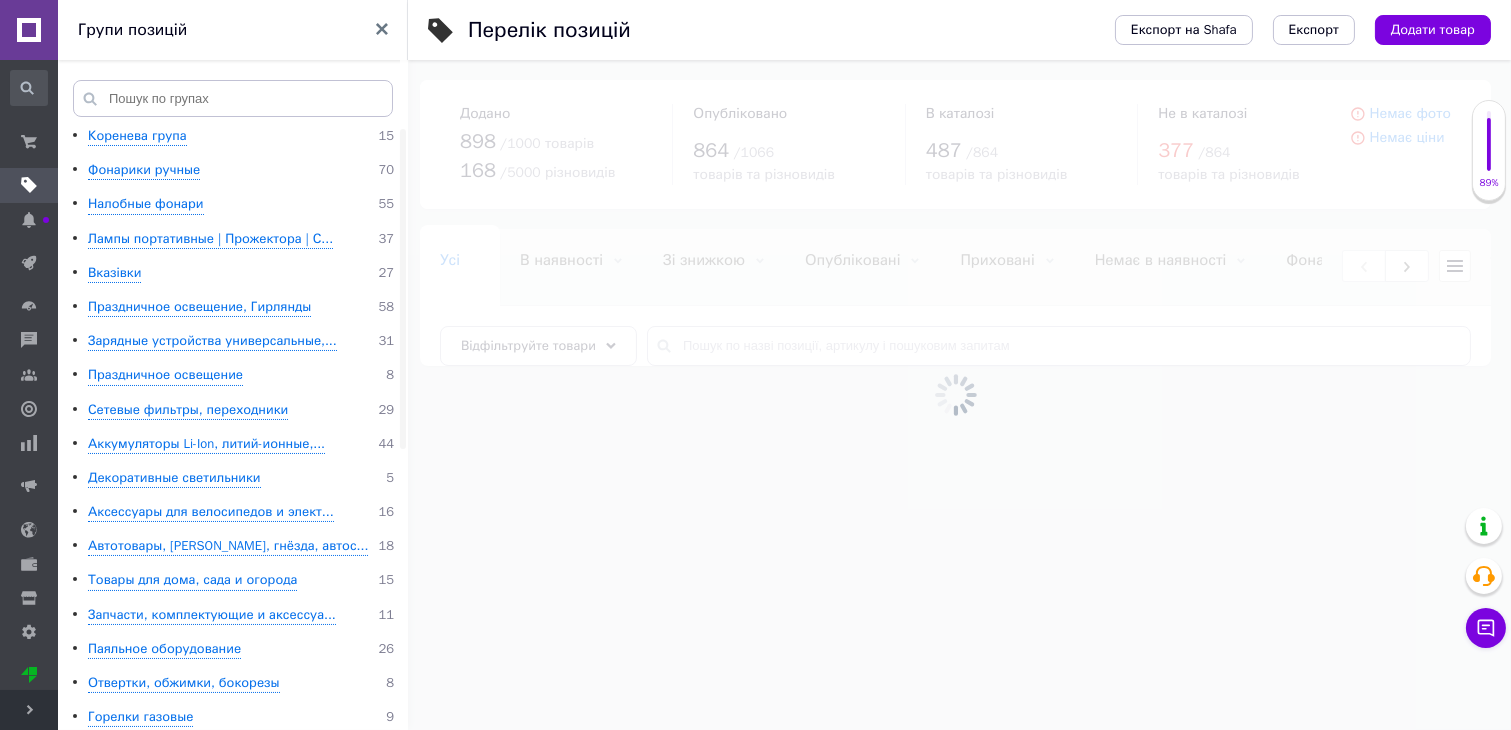 click at bounding box center (955, 395) 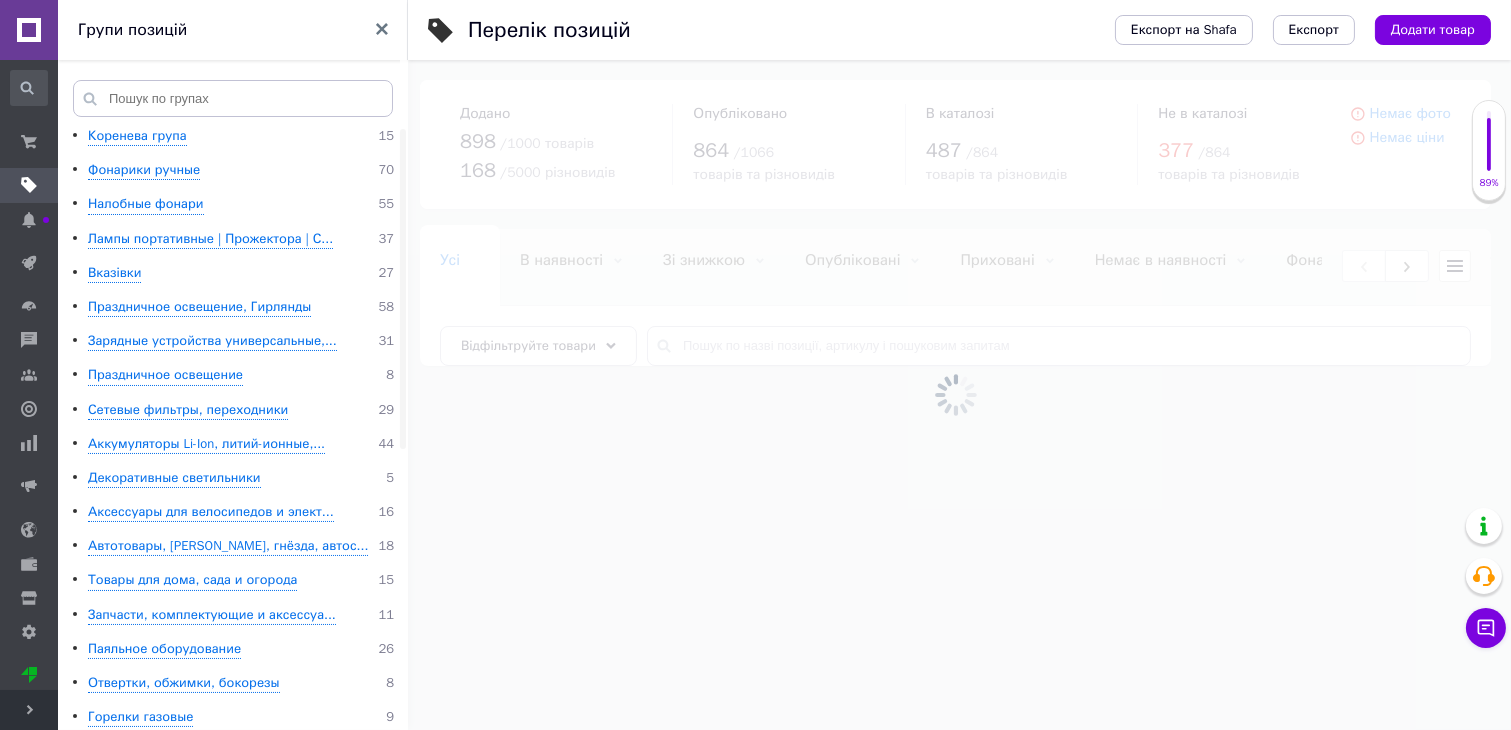 click at bounding box center [955, 395] 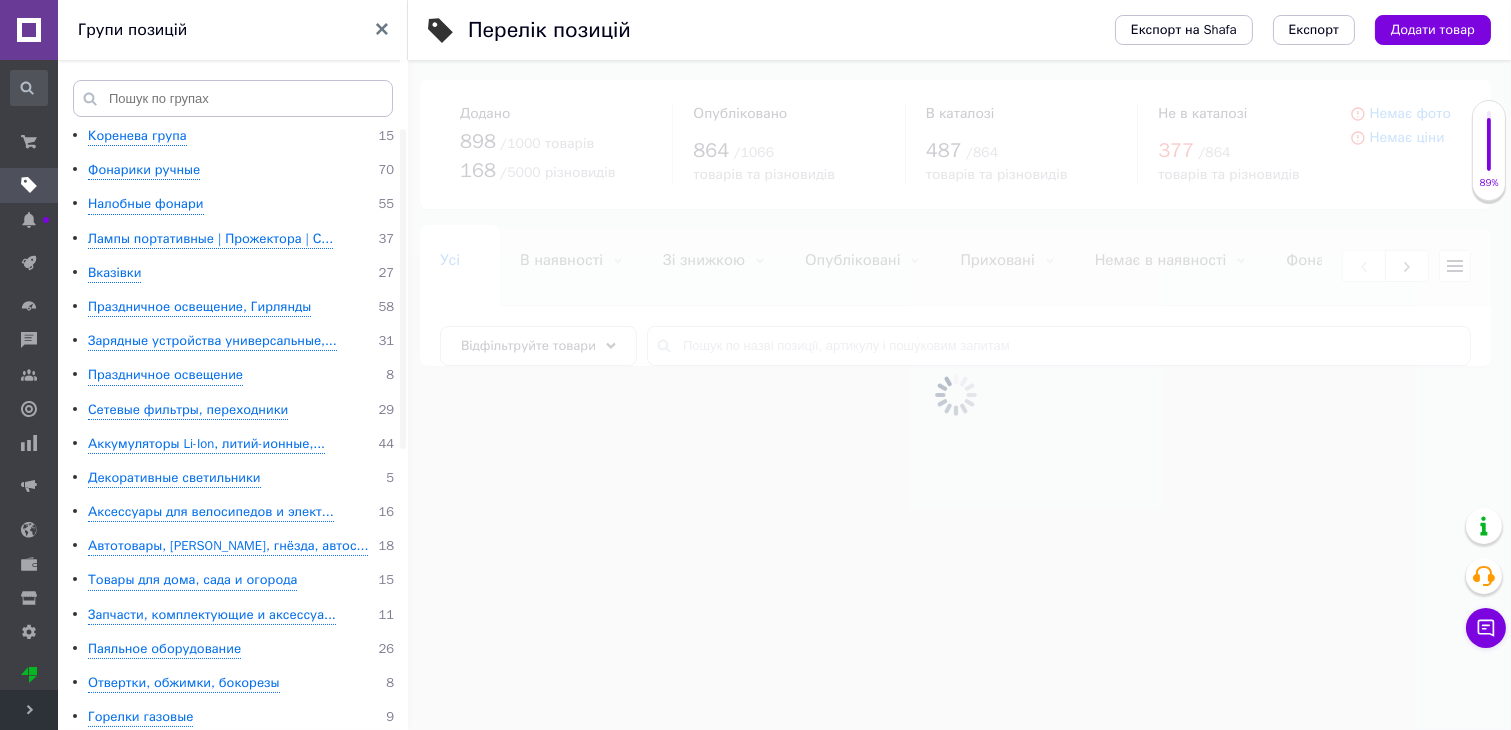 click at bounding box center (955, 395) 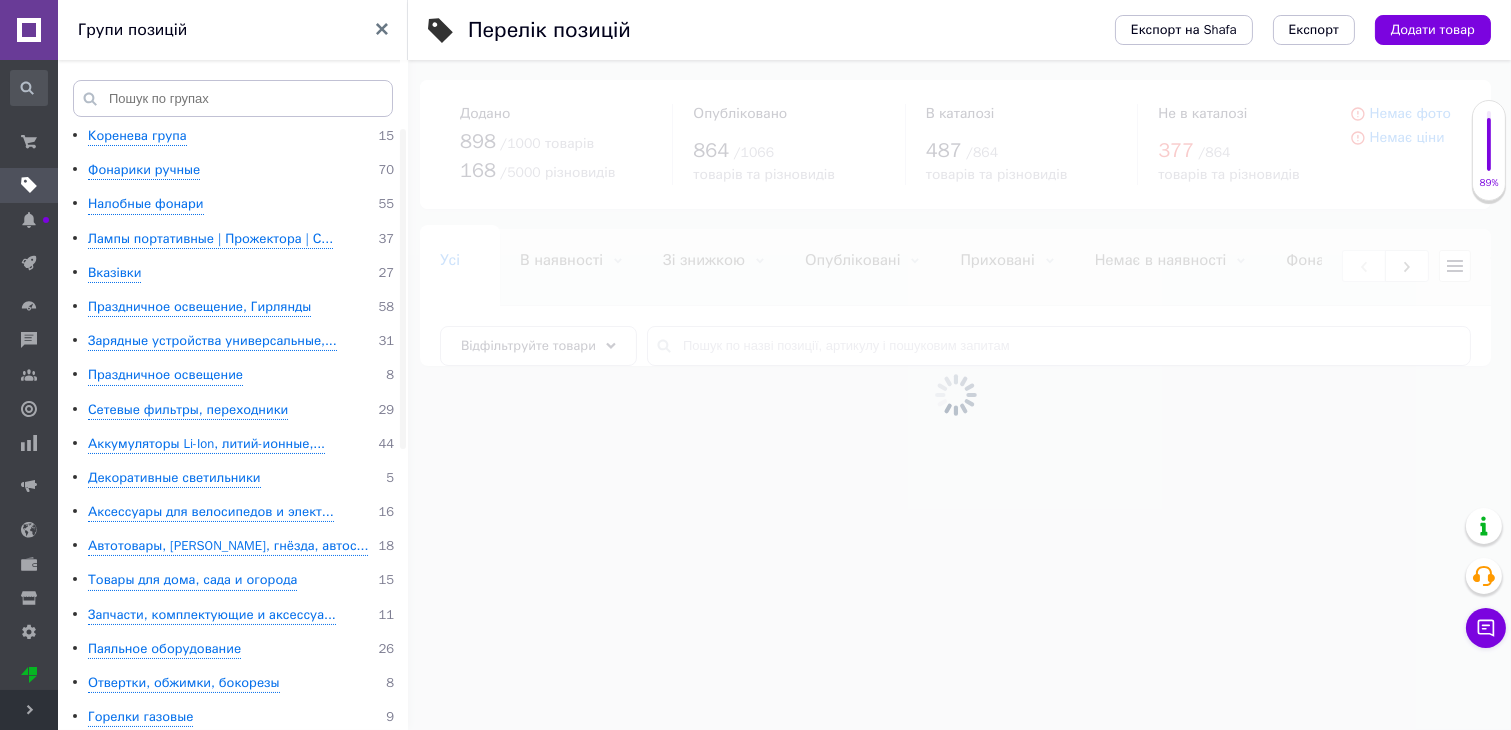 click at bounding box center (955, 395) 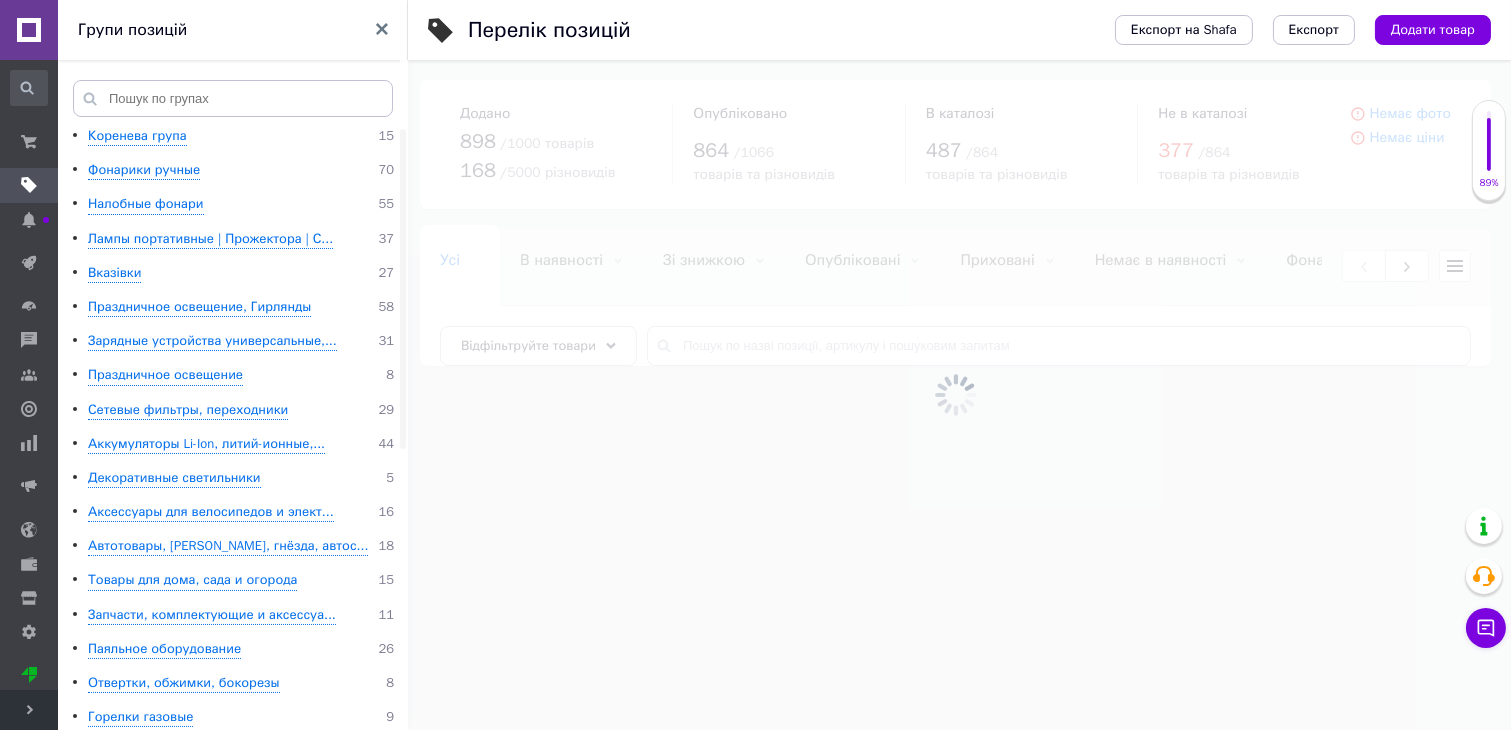 click at bounding box center (955, 395) 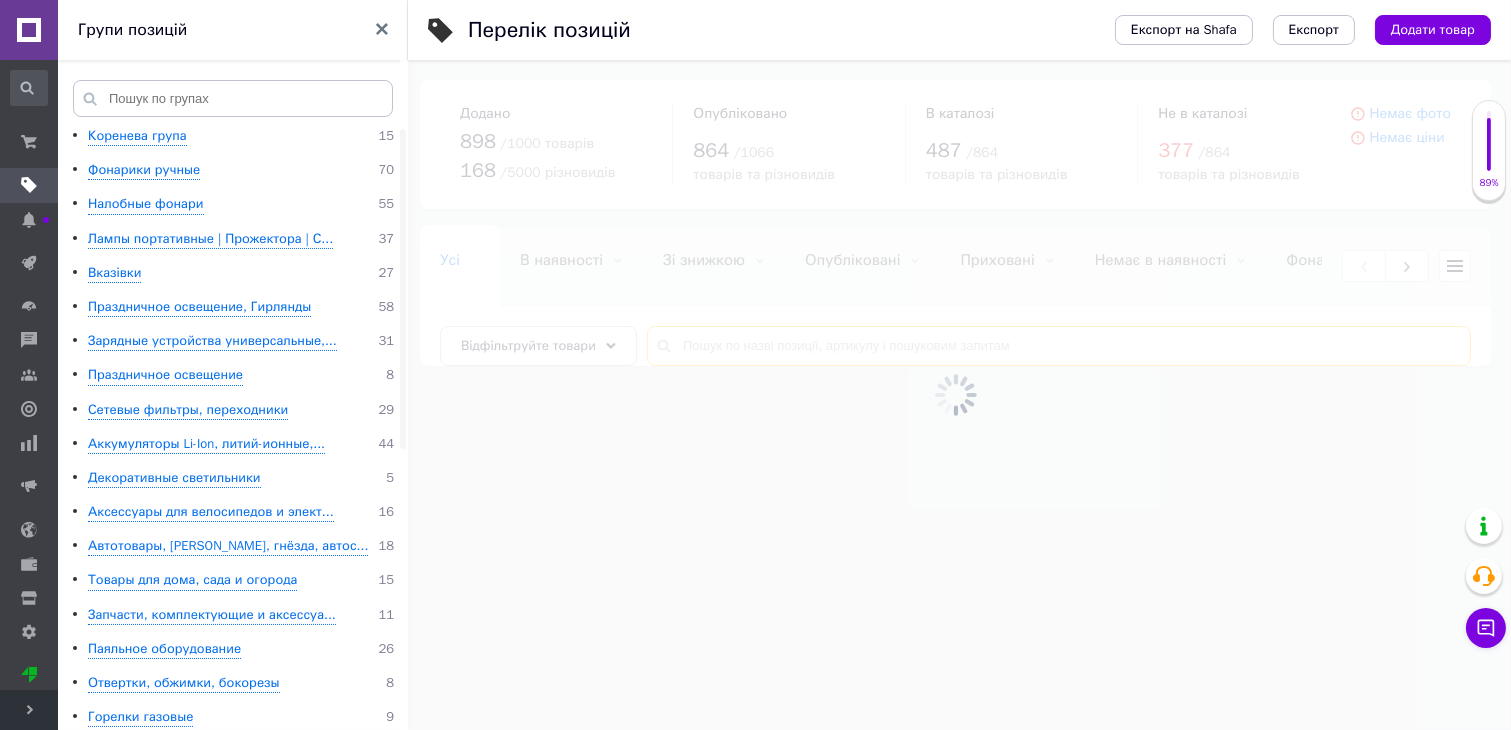 click at bounding box center [1059, 346] 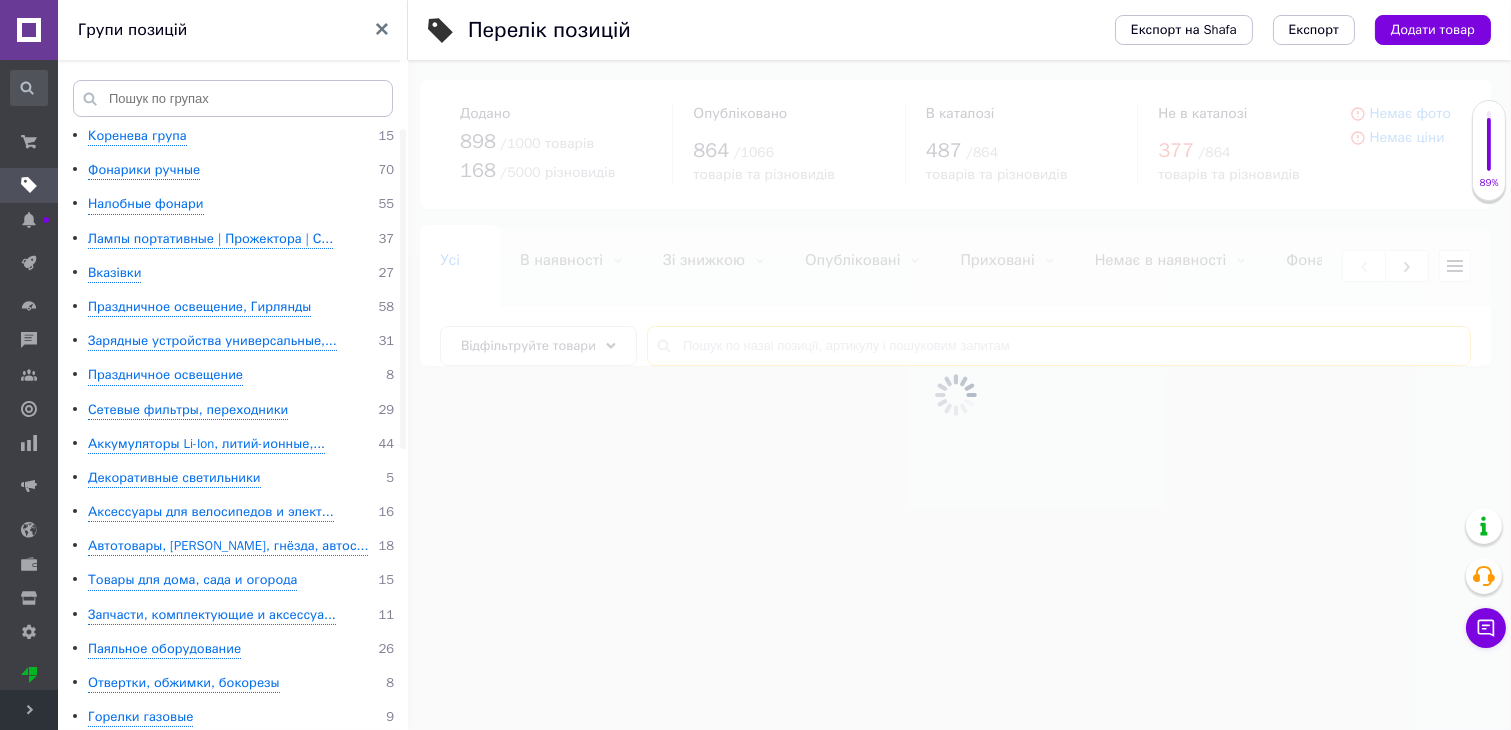 click at bounding box center (1059, 346) 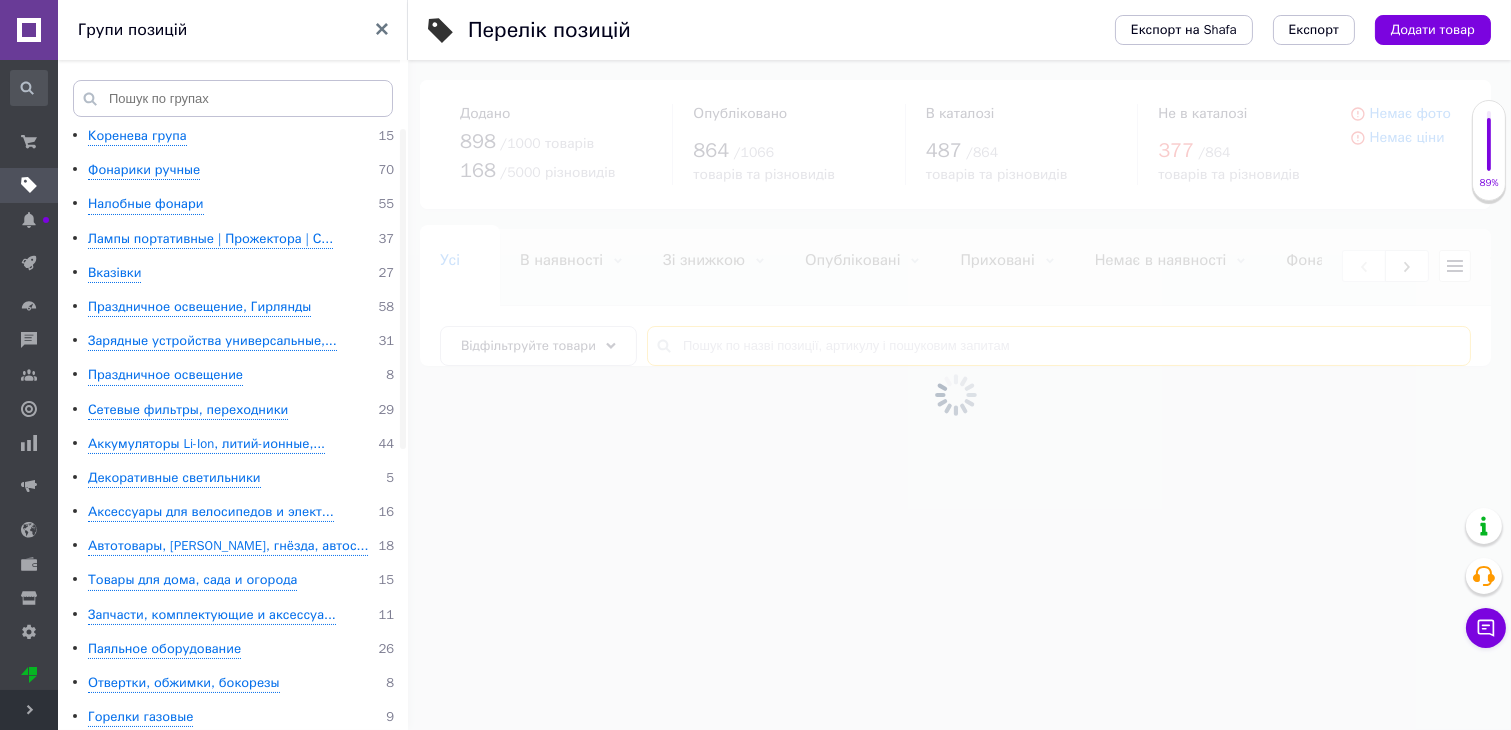 click at bounding box center [1059, 346] 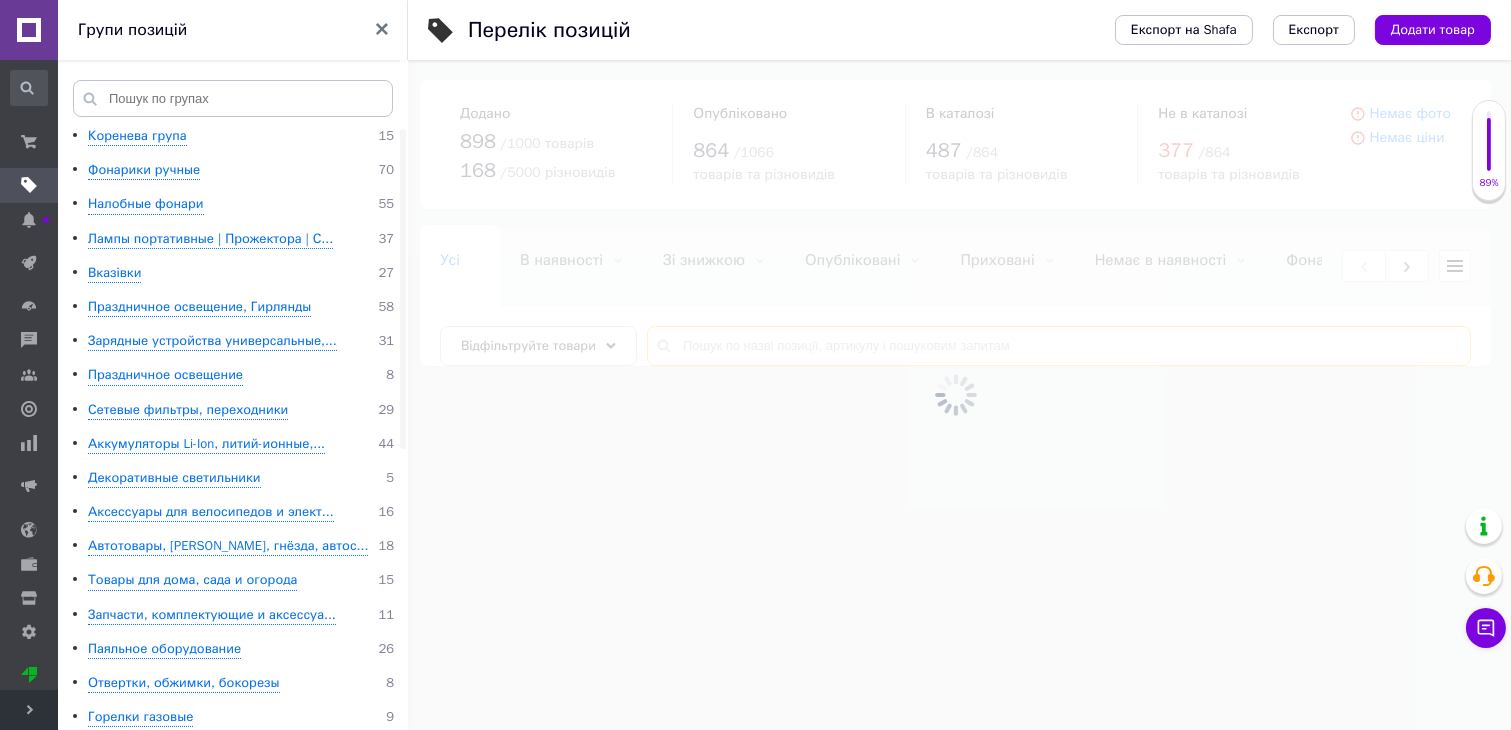 click at bounding box center (1059, 346) 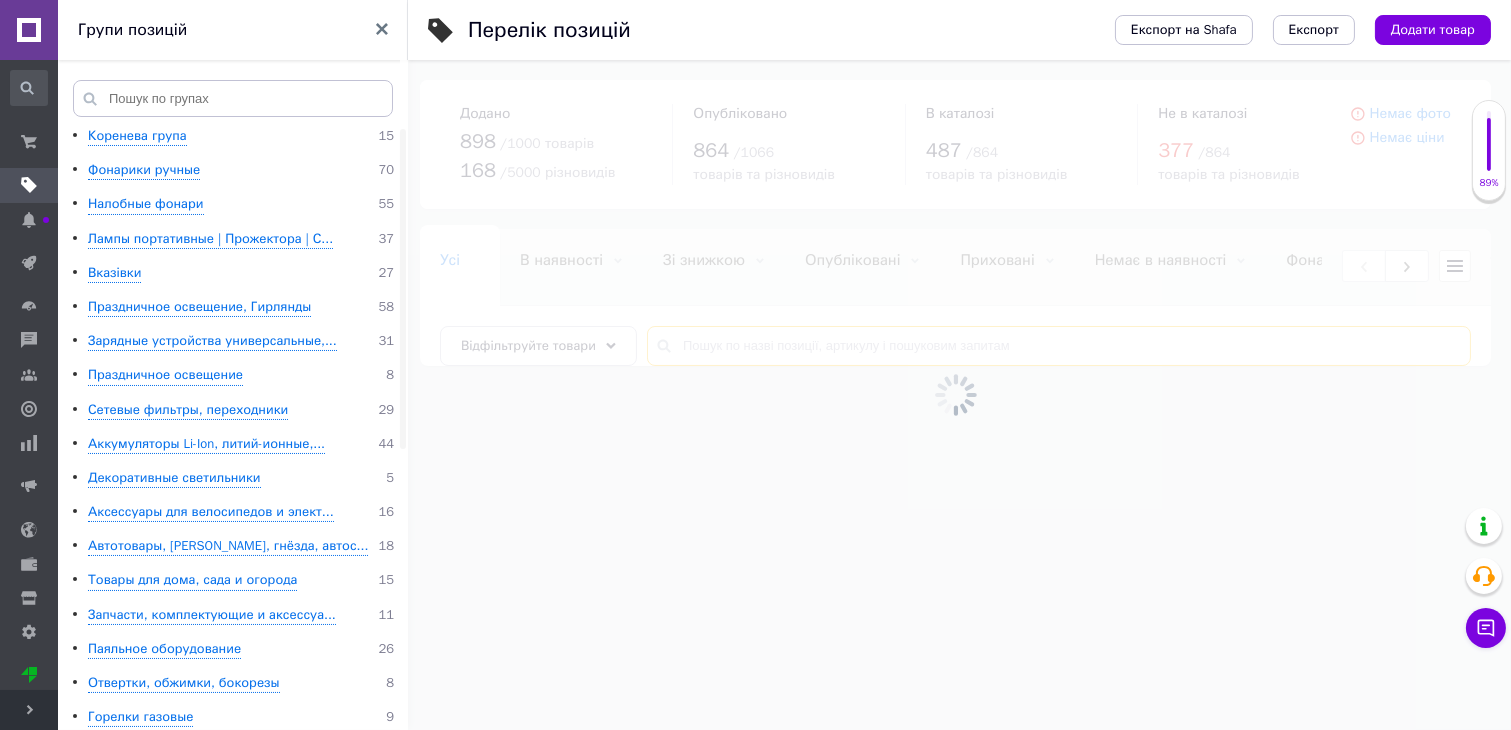 click at bounding box center (1059, 346) 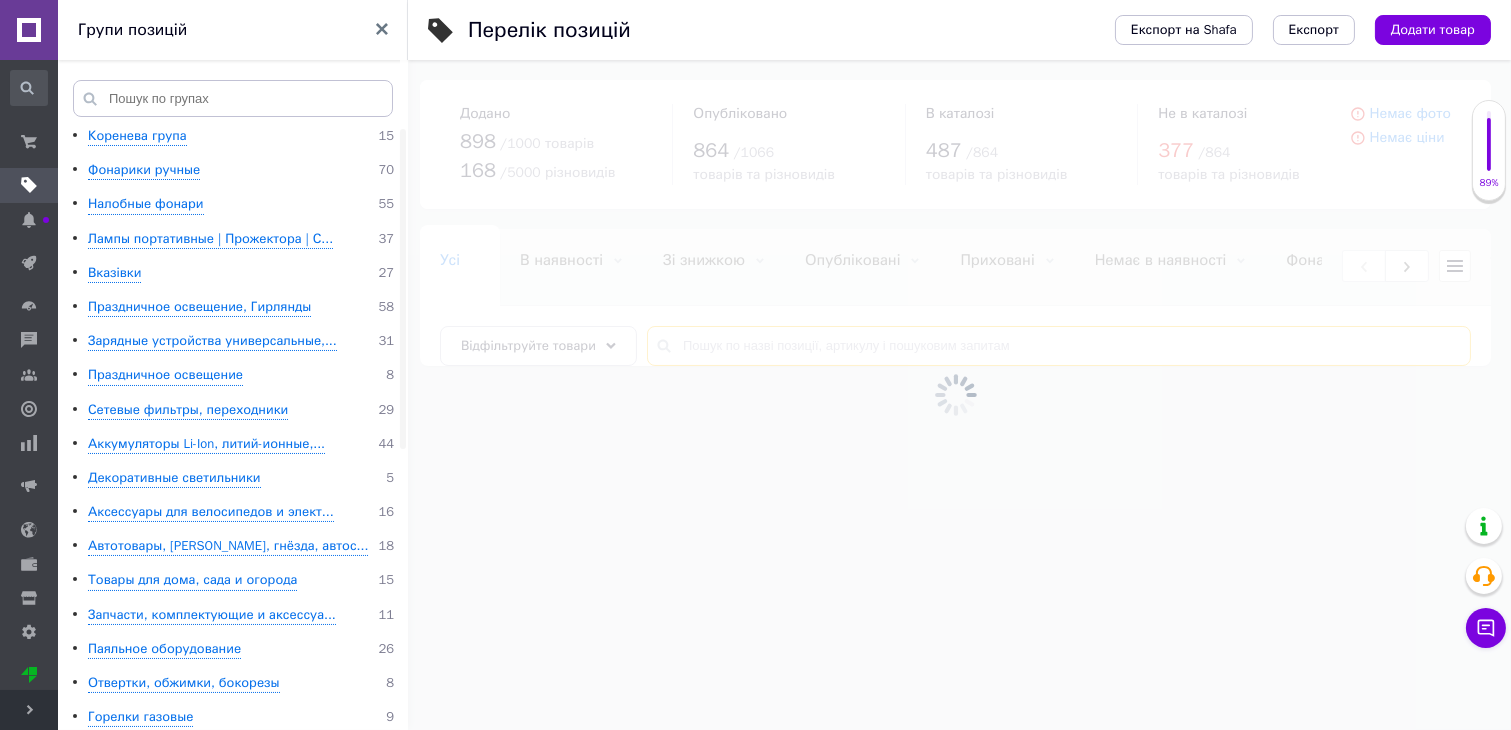 click at bounding box center [1059, 346] 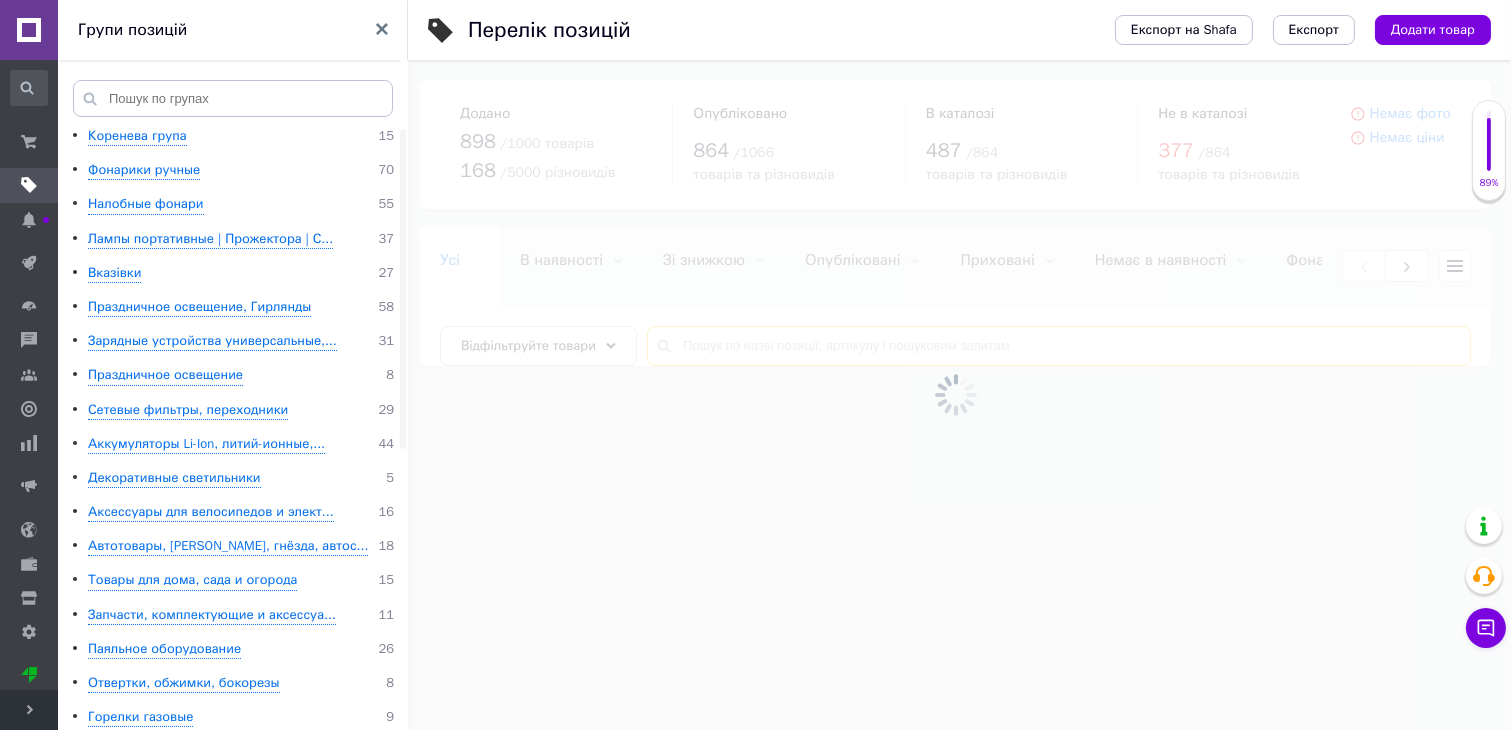click at bounding box center (1059, 346) 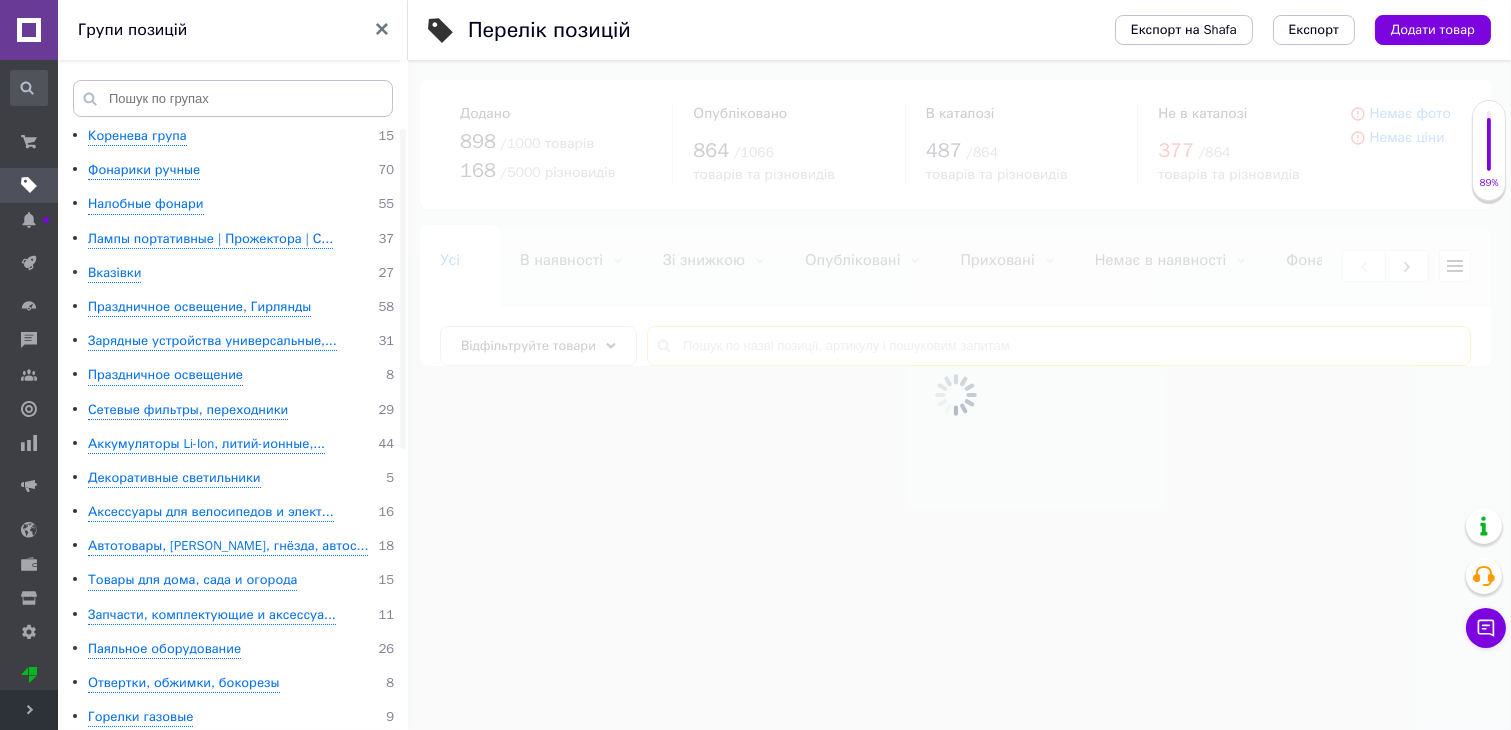 click at bounding box center [1059, 346] 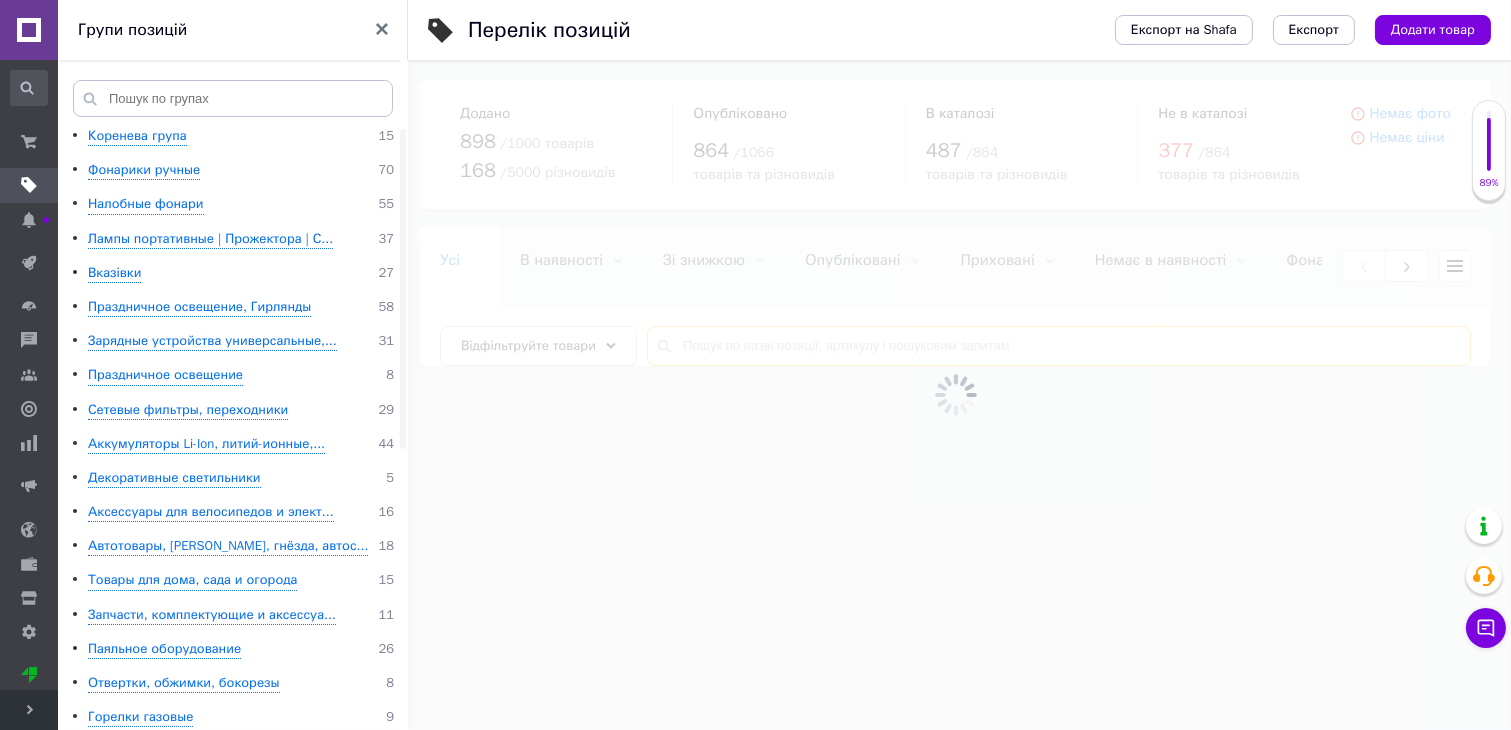 click at bounding box center (1059, 346) 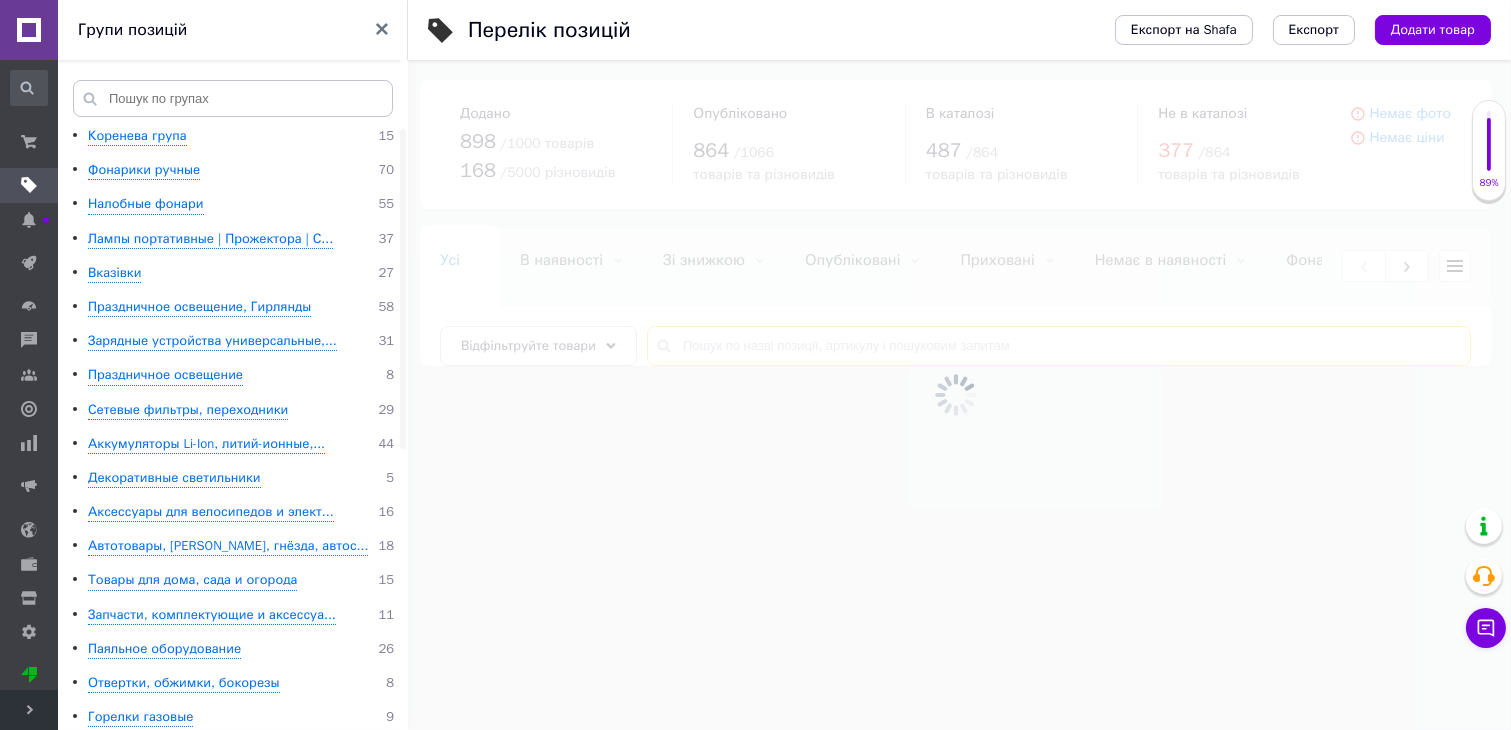 click at bounding box center (1059, 346) 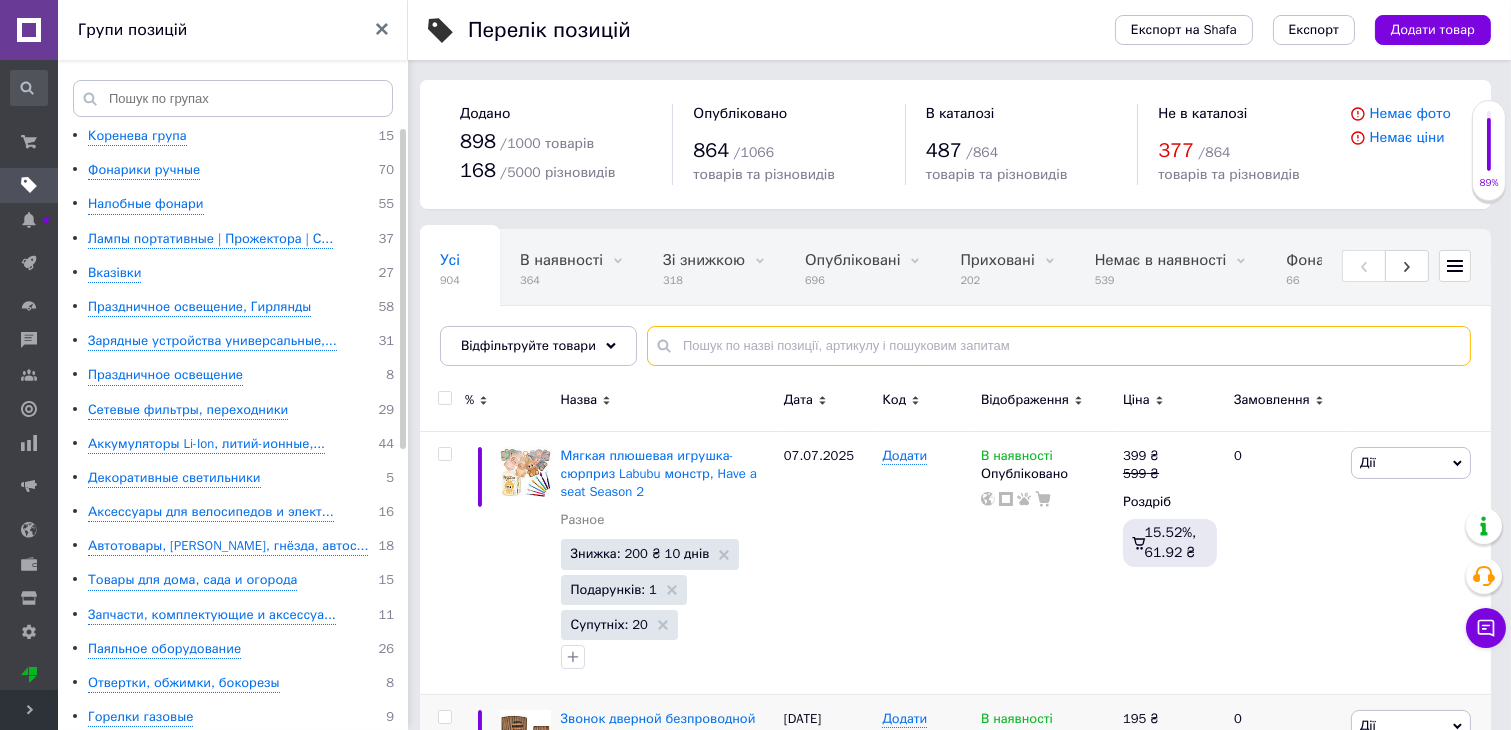 drag, startPoint x: 733, startPoint y: 348, endPoint x: 804, endPoint y: 712, distance: 370.8598 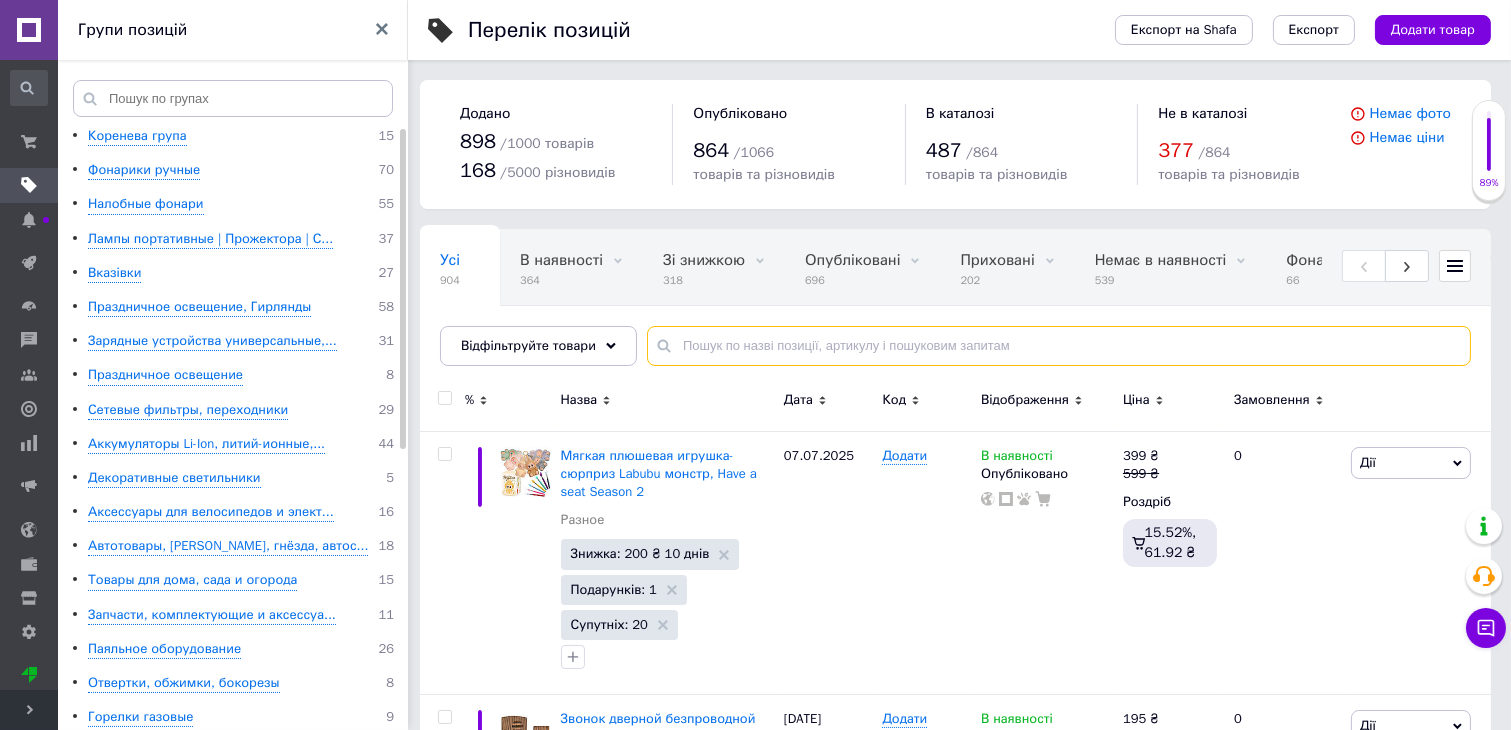 paste on "Щупы для тестера 30 см" 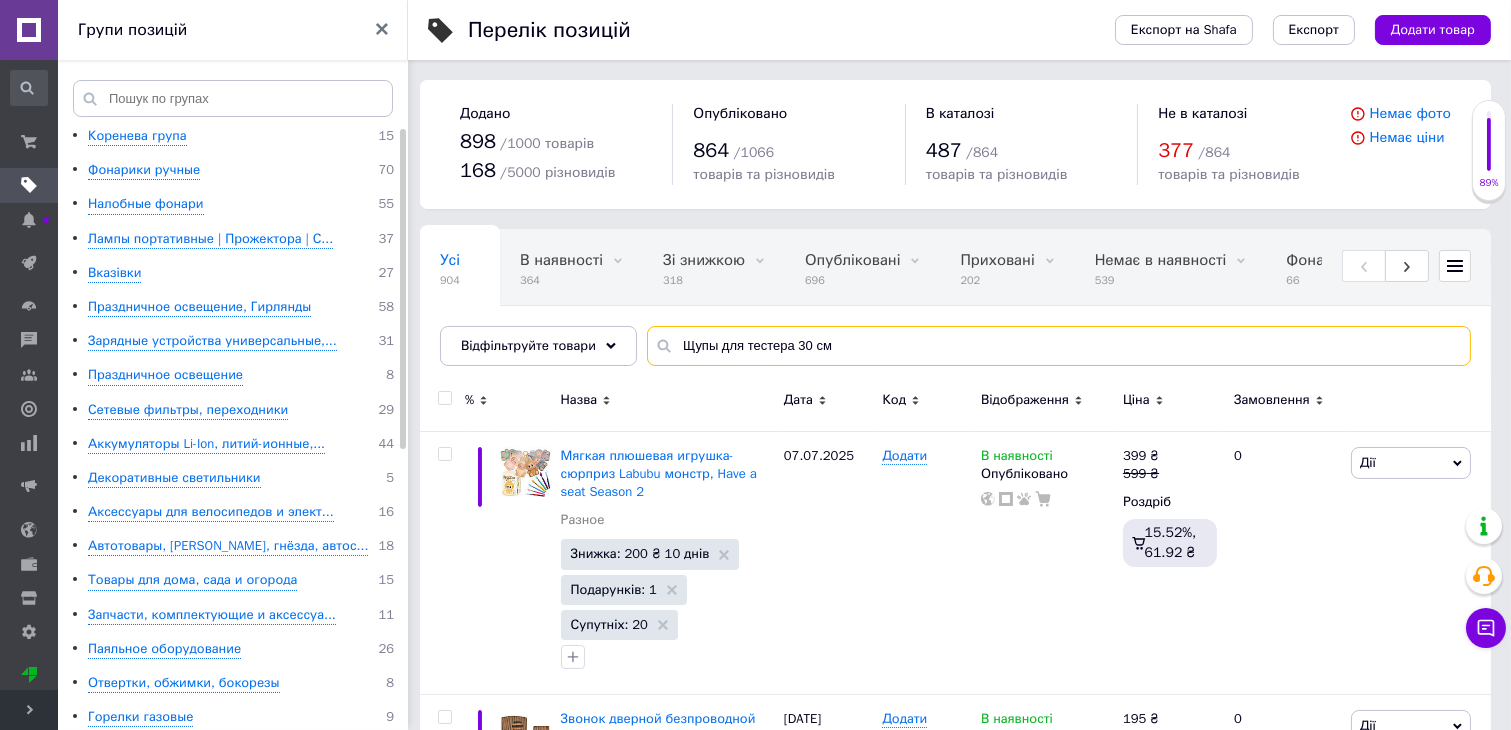 type on "Щупы для тестера 30 см" 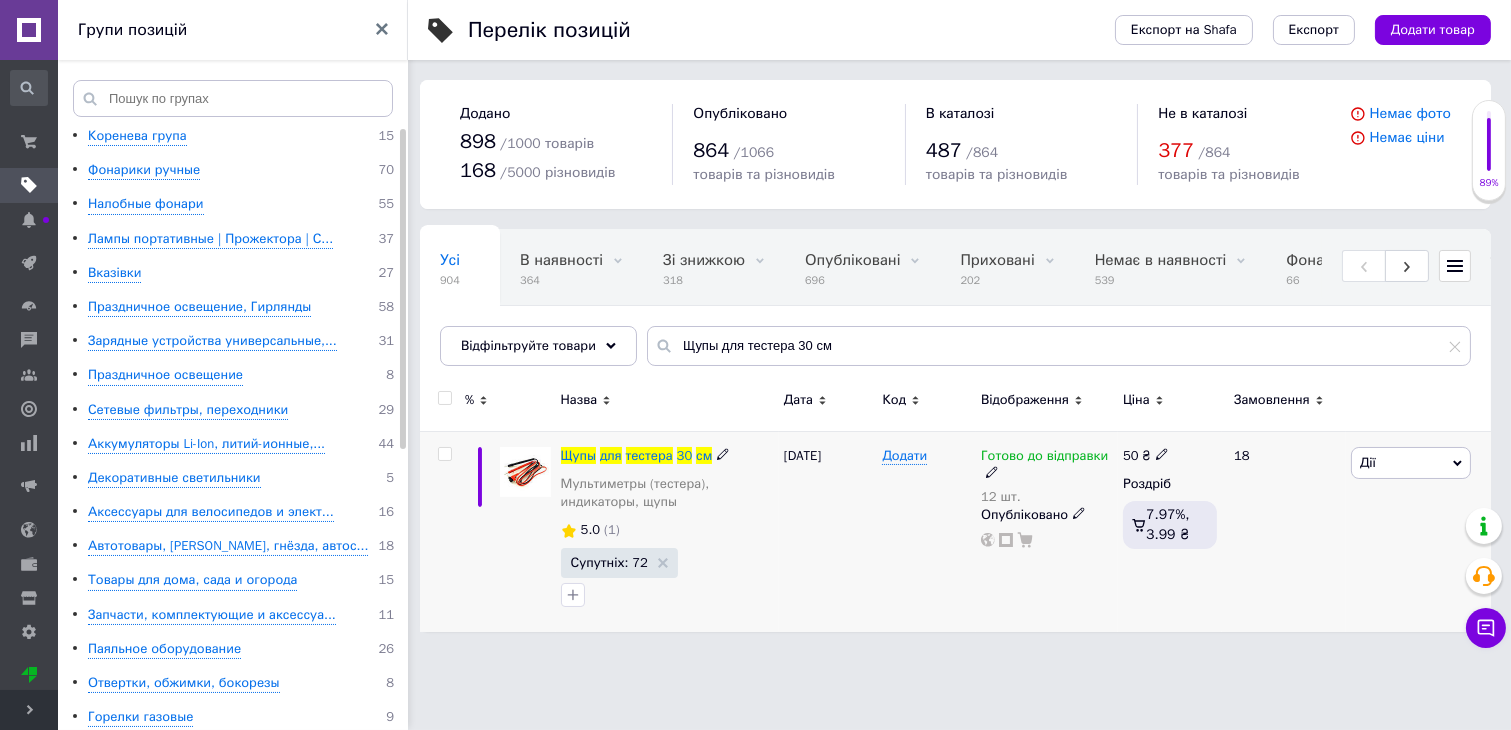 click on "Готово до відправки" at bounding box center [1044, 458] 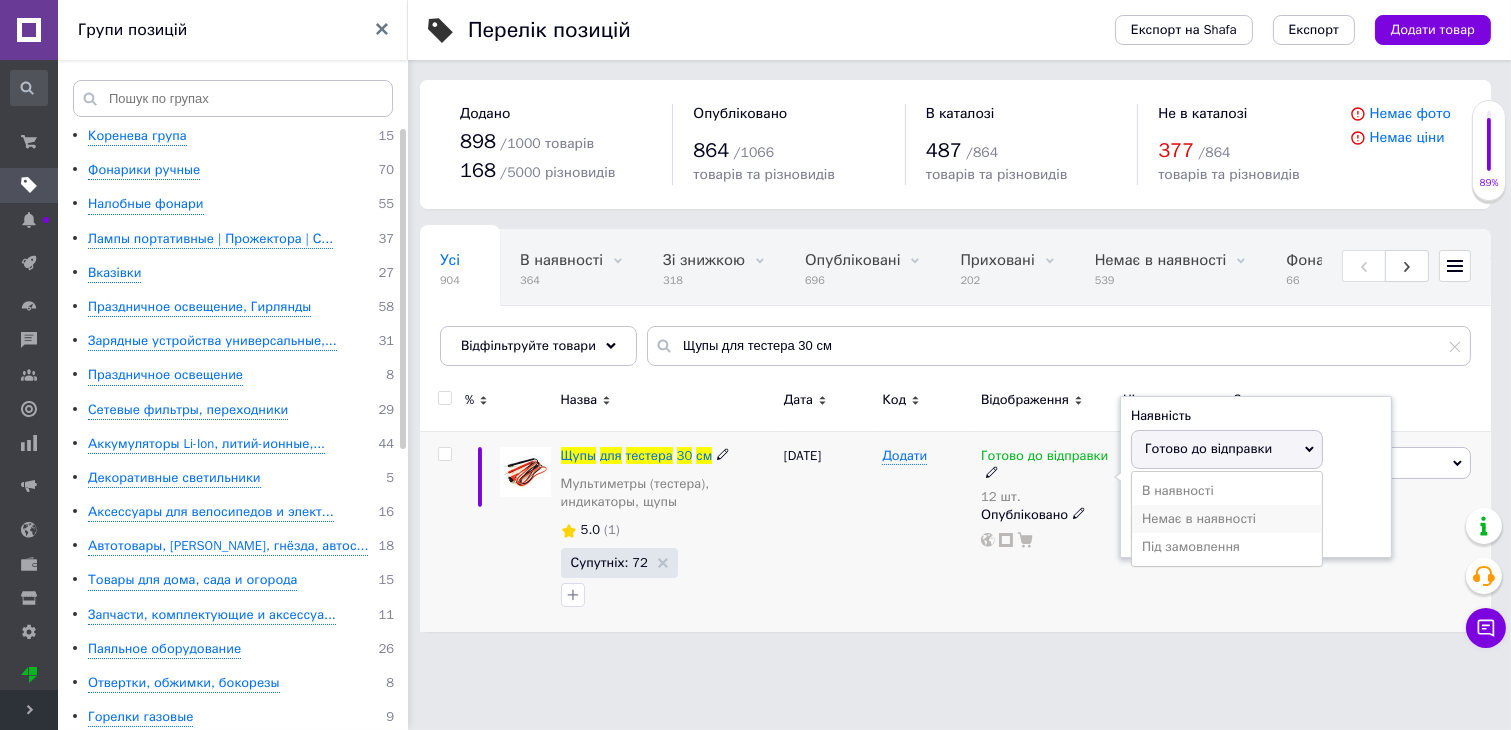 click on "Немає в наявності" at bounding box center [1227, 519] 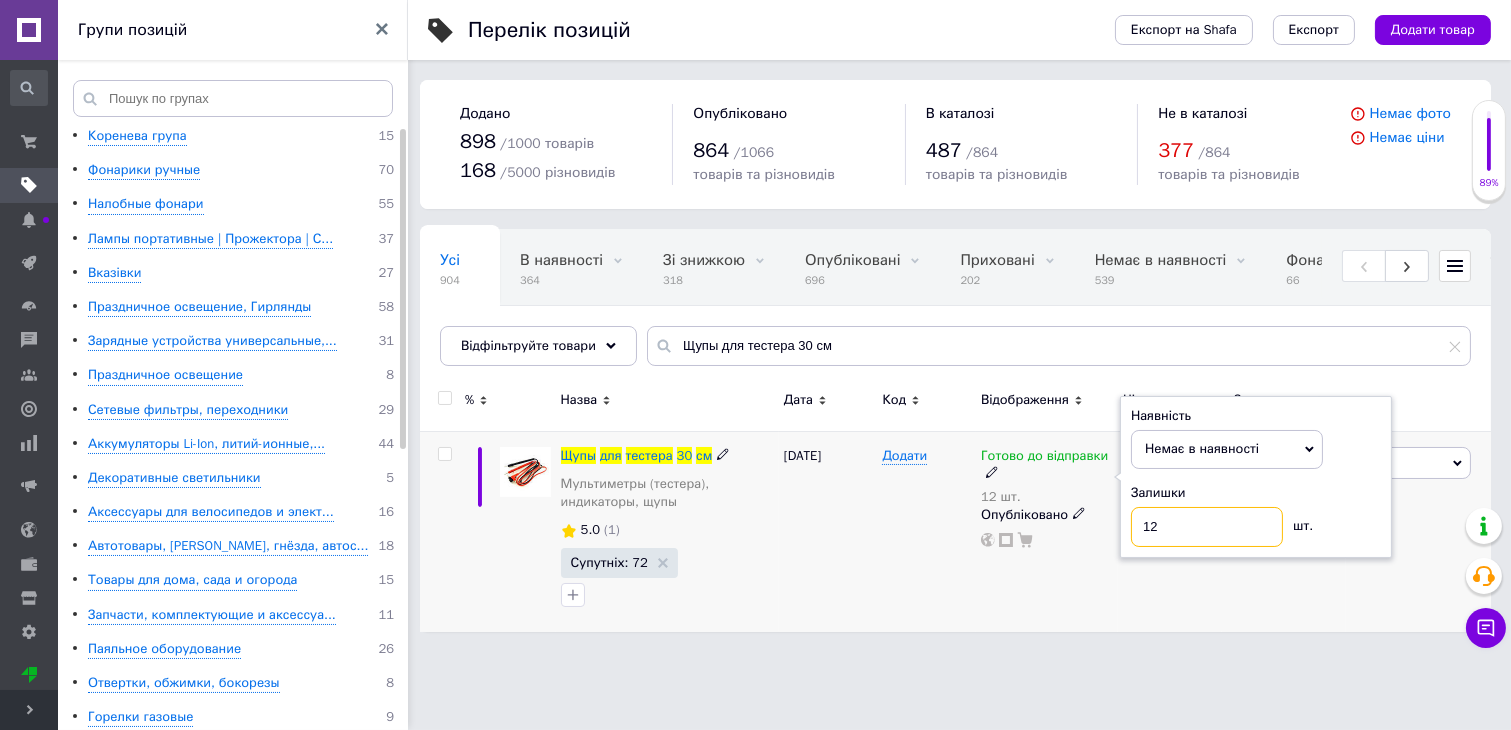 click on "12" at bounding box center (1207, 527) 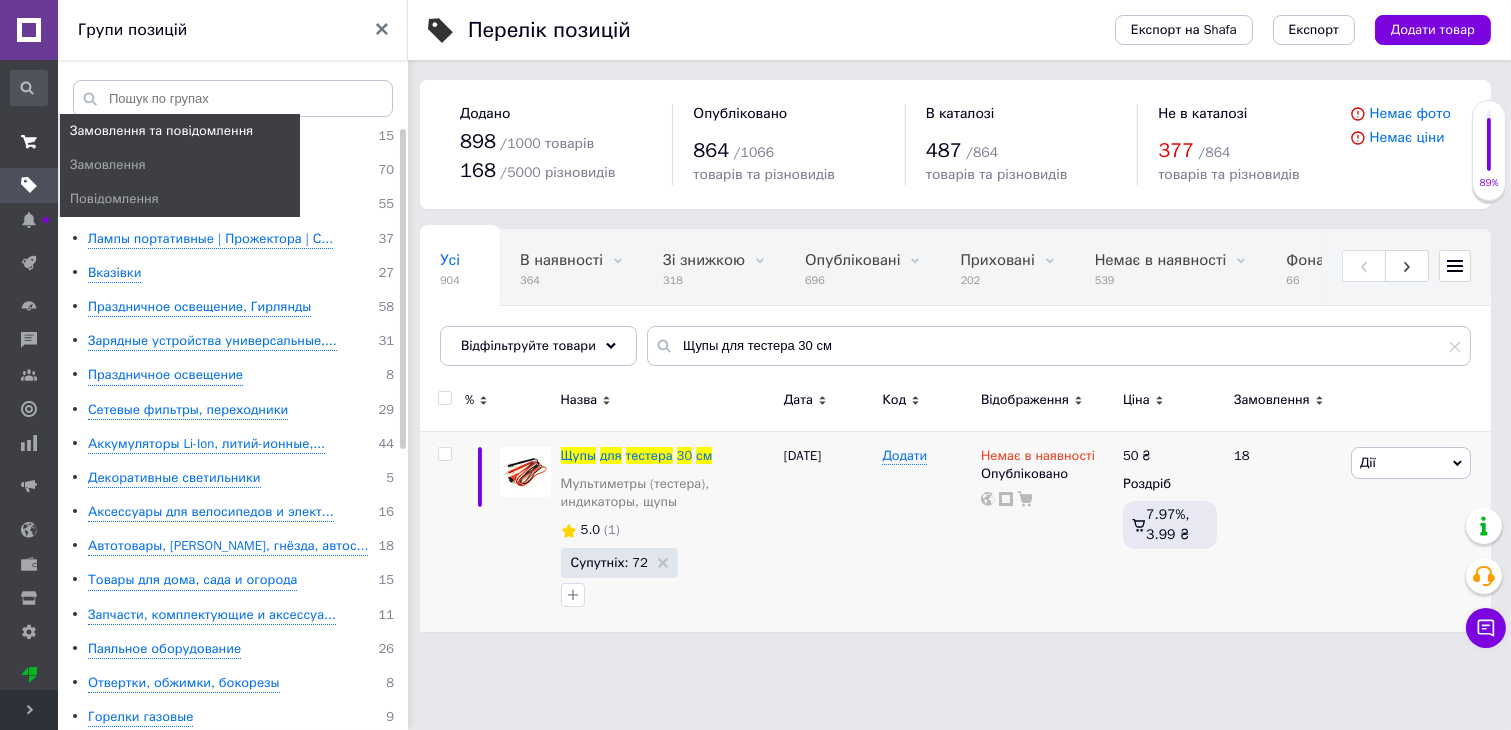 click at bounding box center (29, 142) 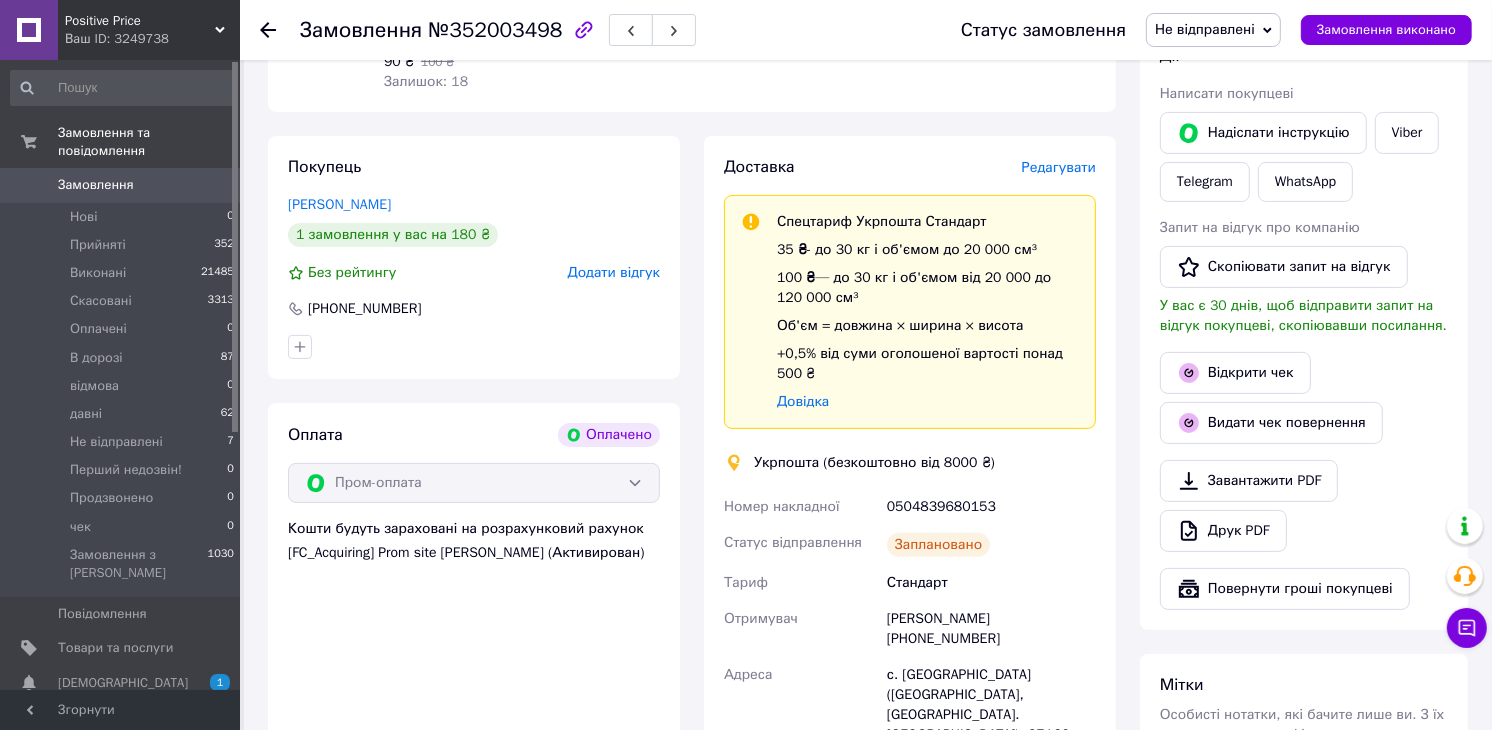 scroll, scrollTop: 666, scrollLeft: 0, axis: vertical 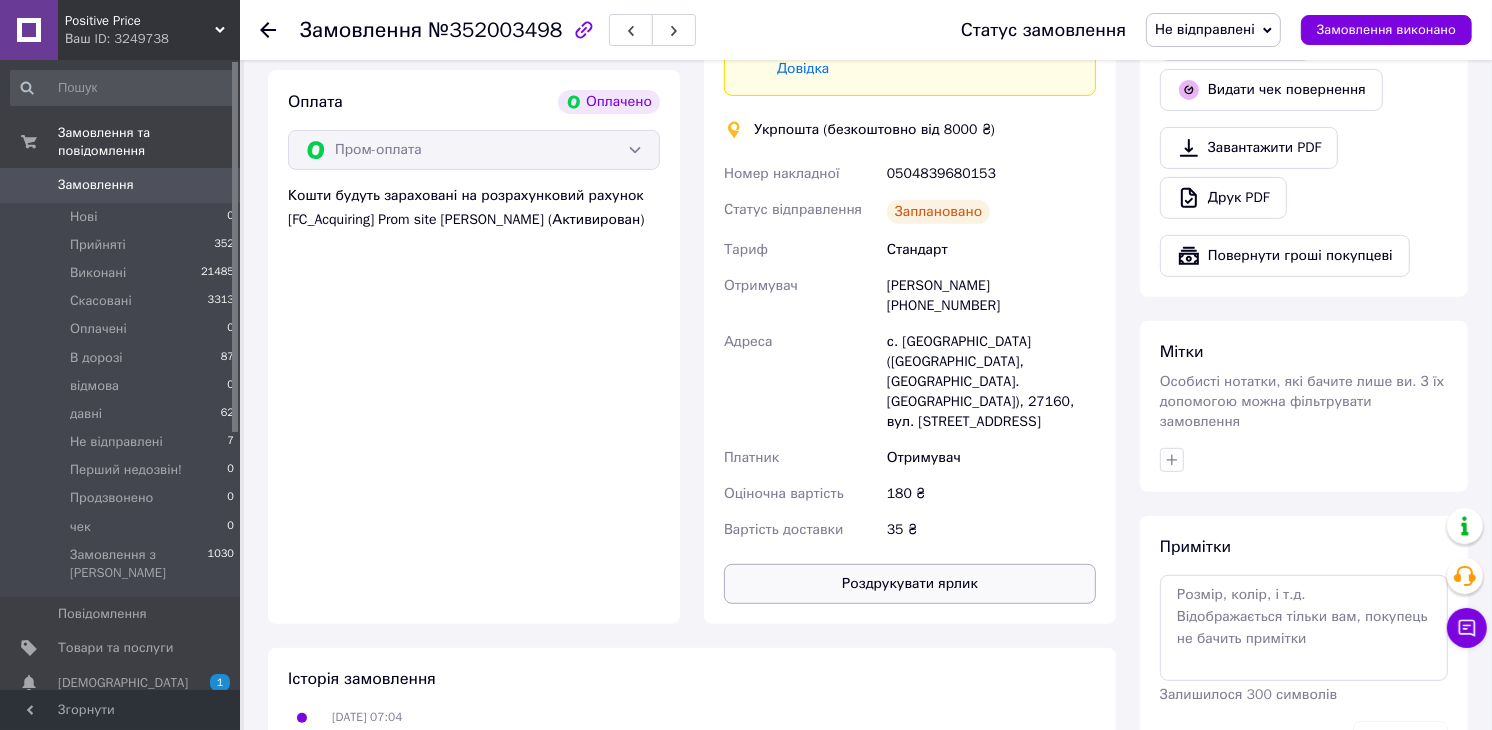 click on "Роздрукувати ярлик" at bounding box center (910, 584) 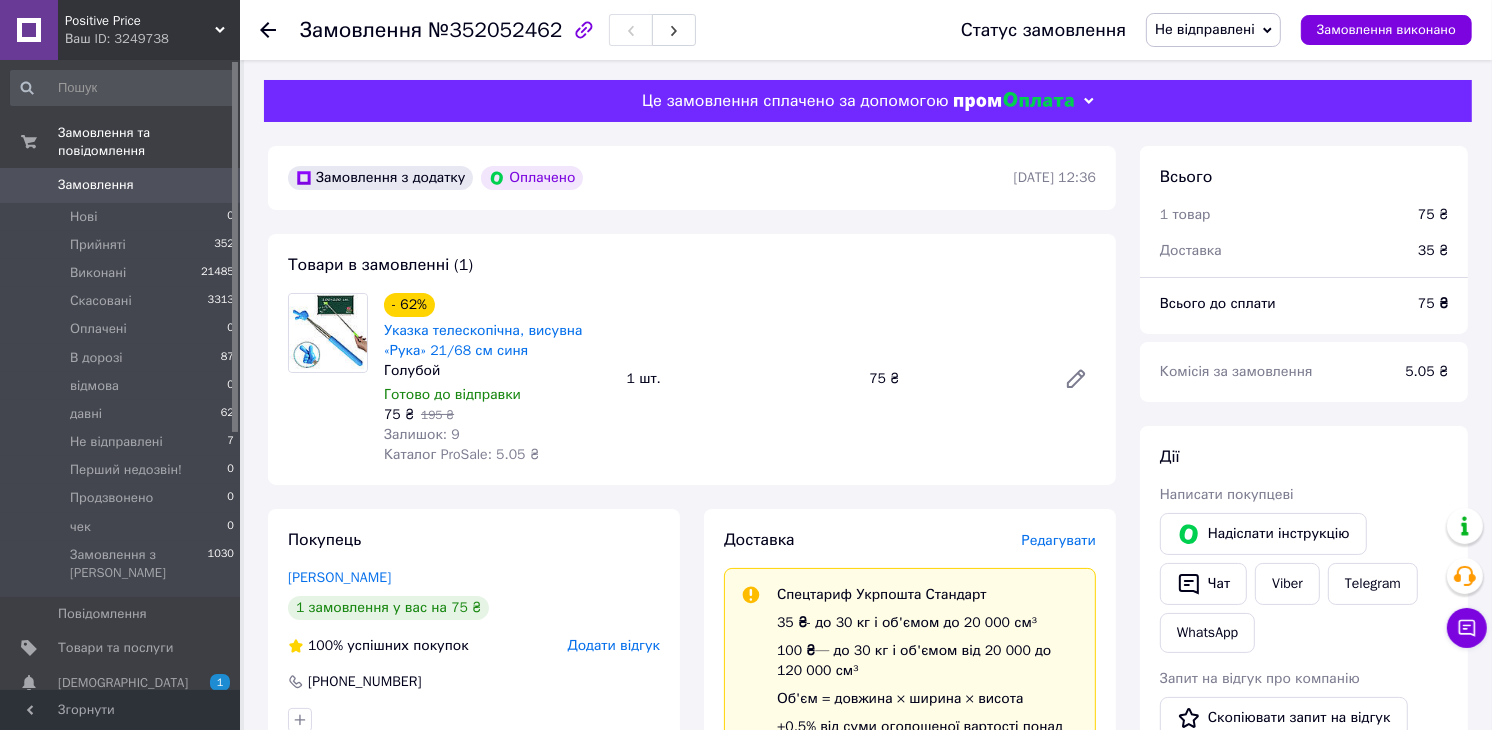 scroll, scrollTop: 555, scrollLeft: 0, axis: vertical 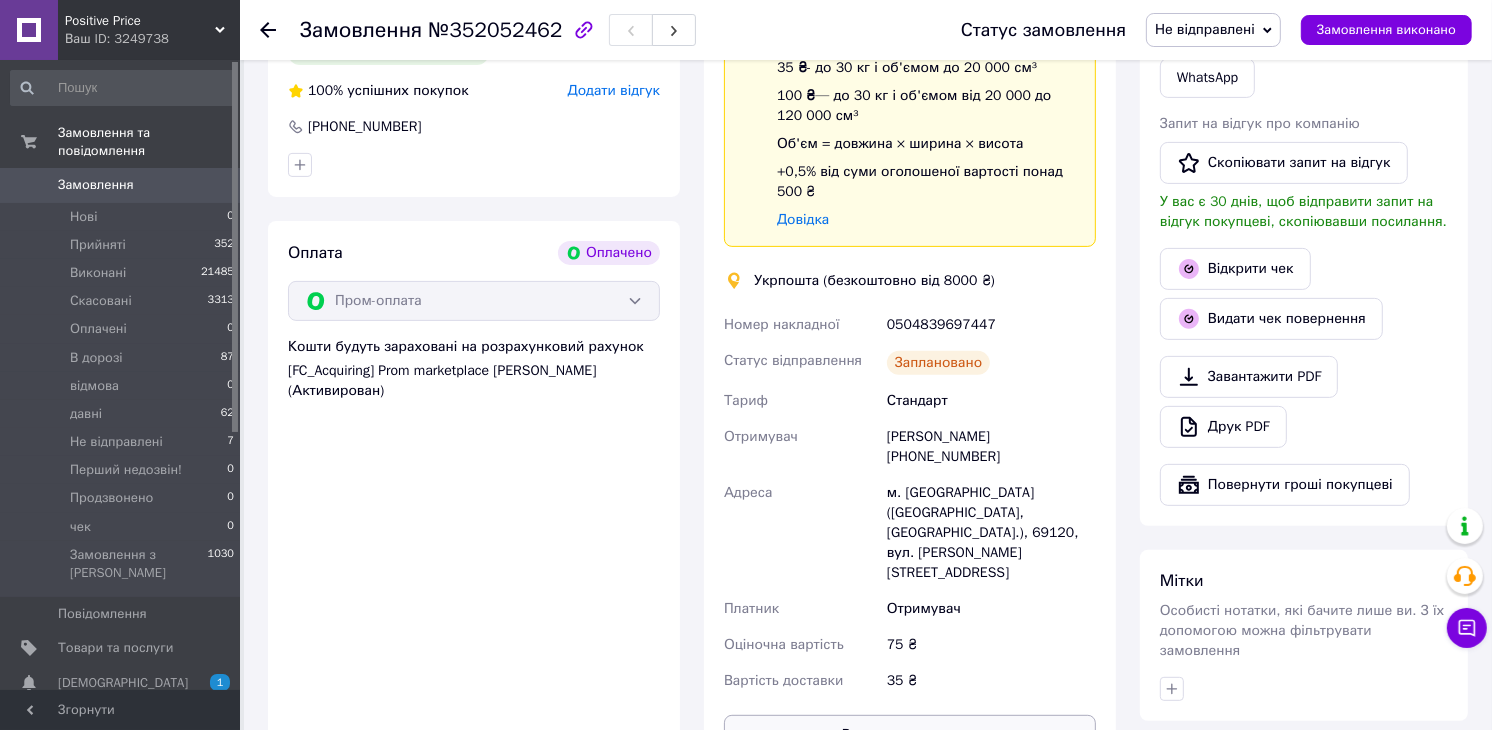 click on "Роздрукувати ярлик" at bounding box center [910, 735] 